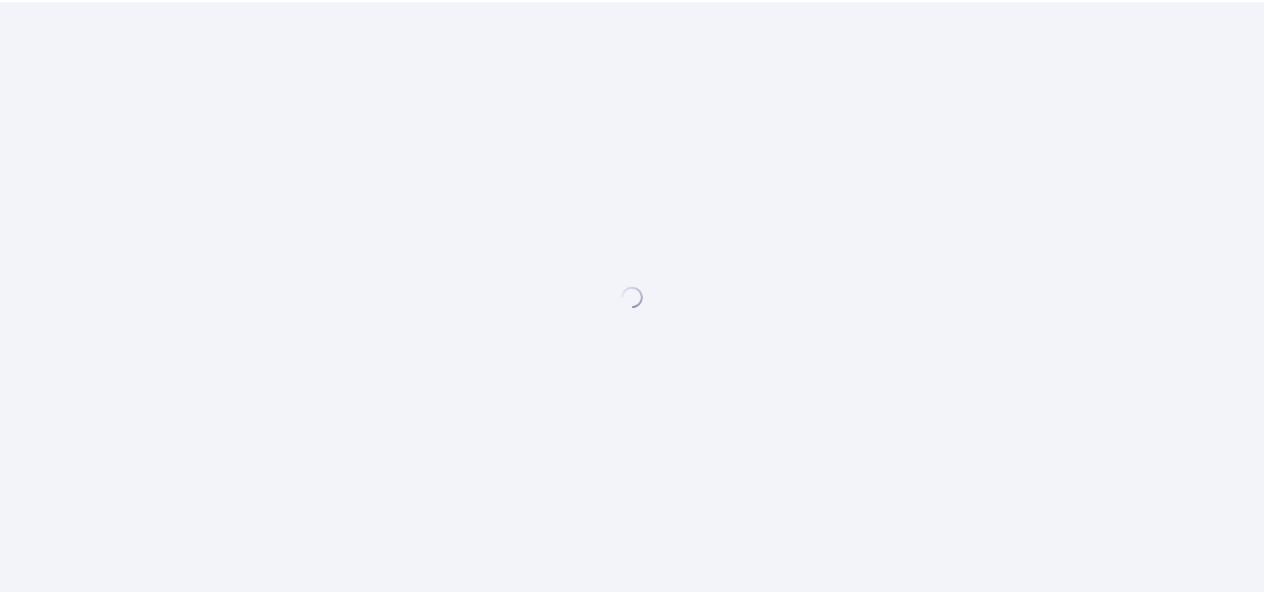 scroll, scrollTop: 0, scrollLeft: 0, axis: both 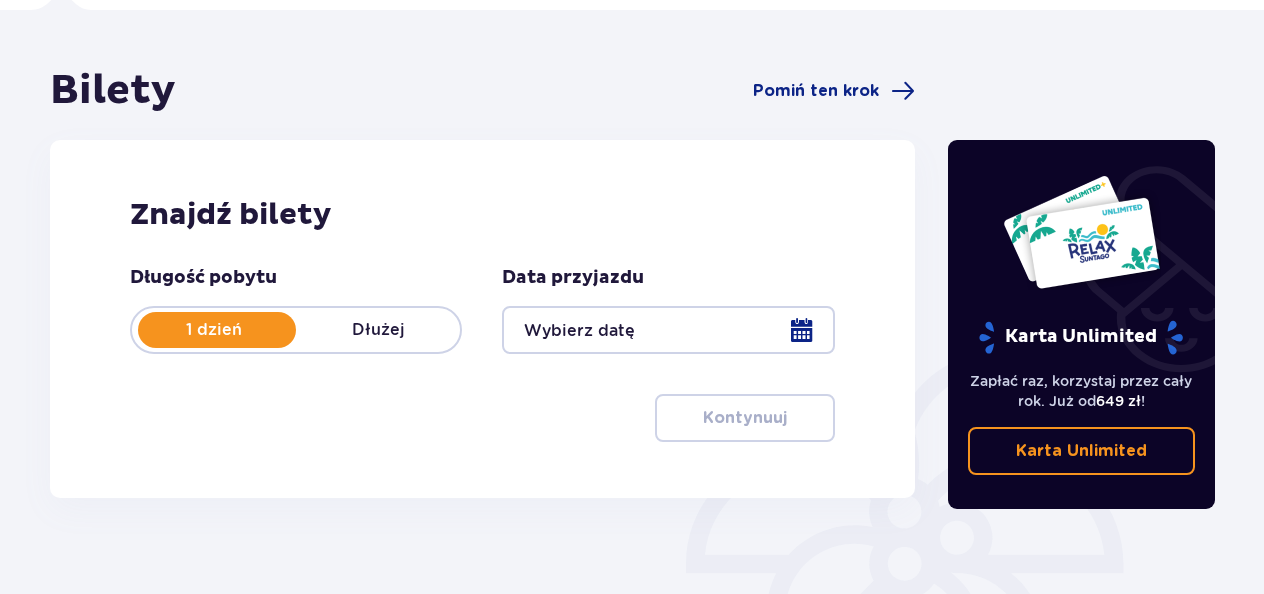 click at bounding box center (668, 330) 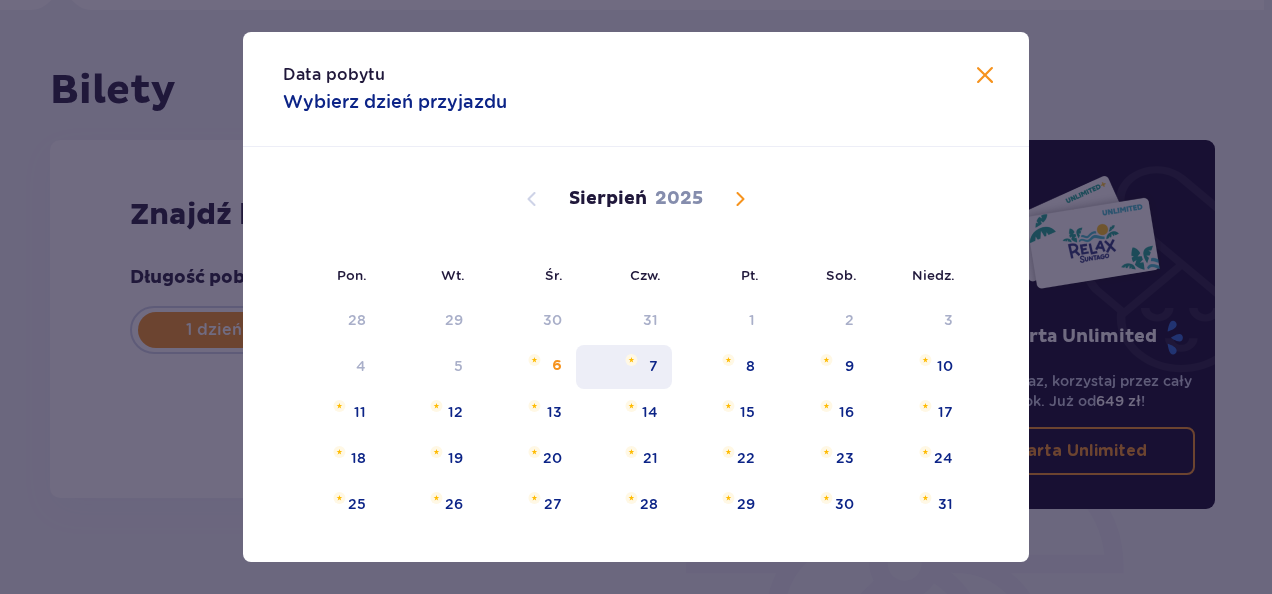 click on "7" at bounding box center (624, 367) 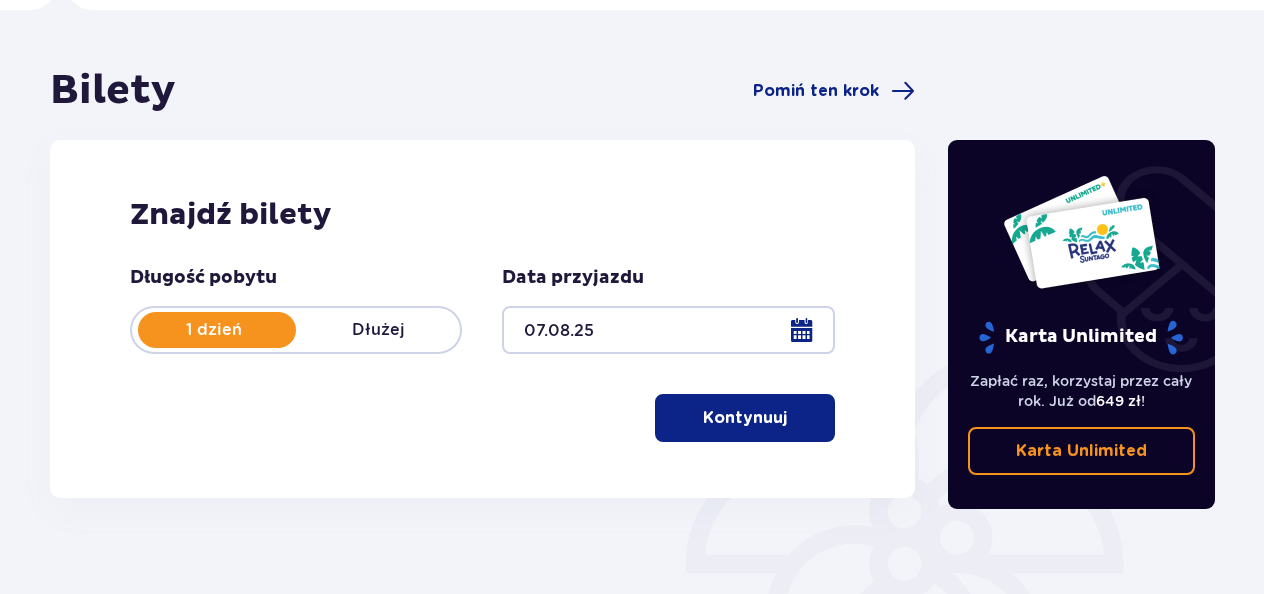 click on "Kontynuuj" at bounding box center [745, 418] 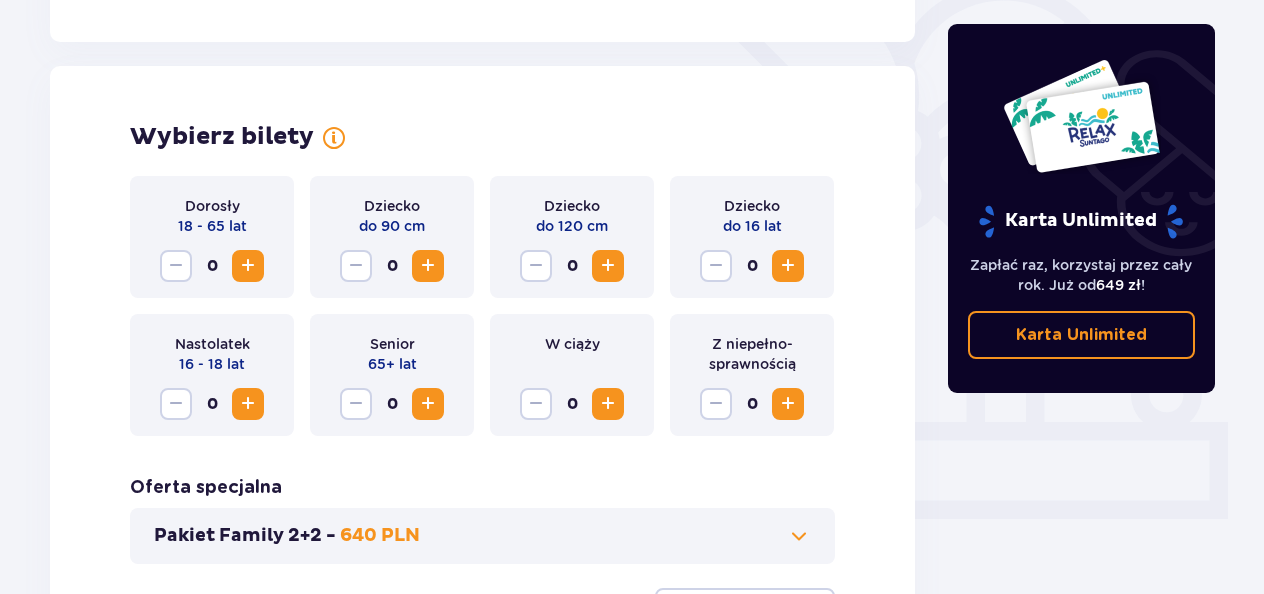 scroll, scrollTop: 556, scrollLeft: 0, axis: vertical 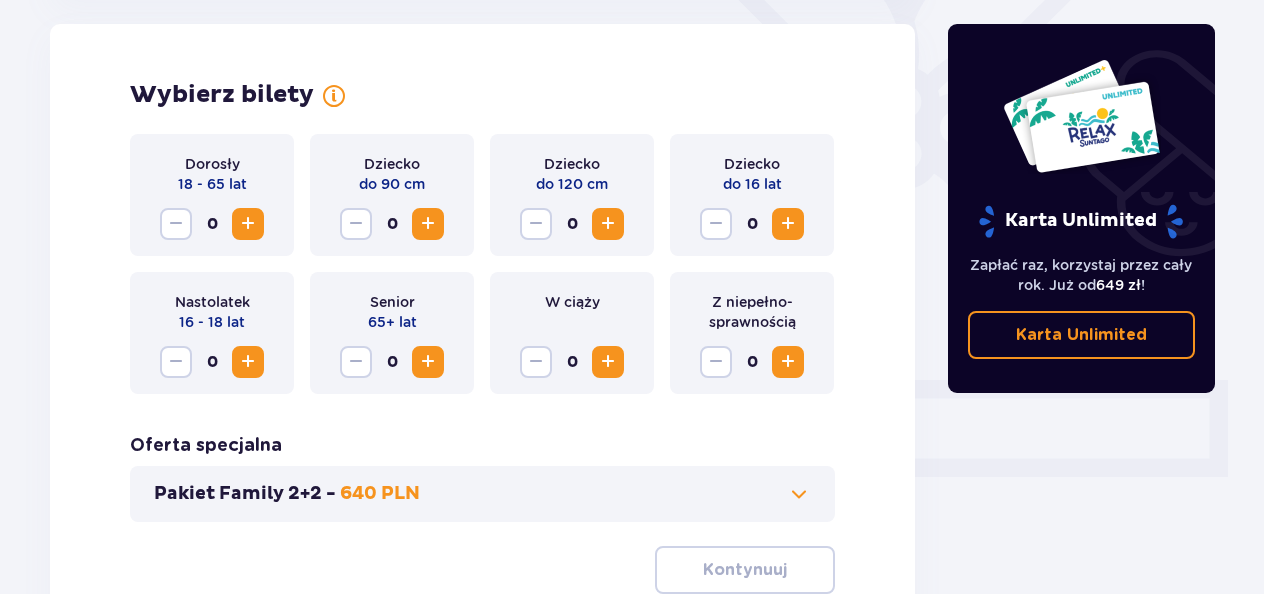 click at bounding box center (248, 224) 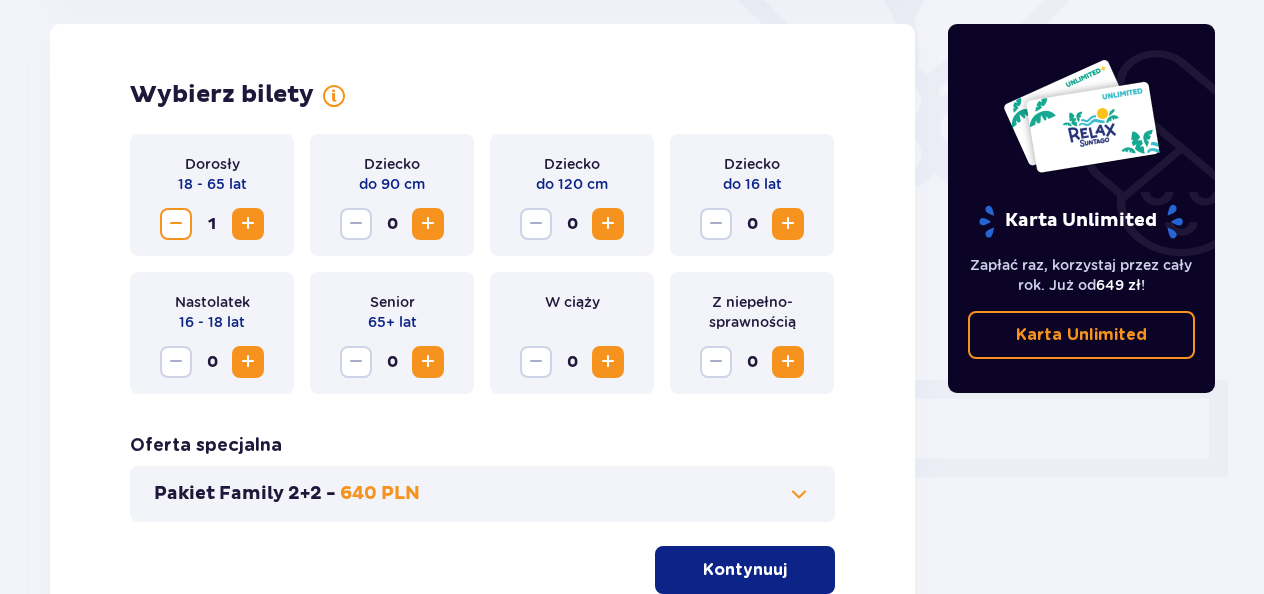 click at bounding box center [248, 224] 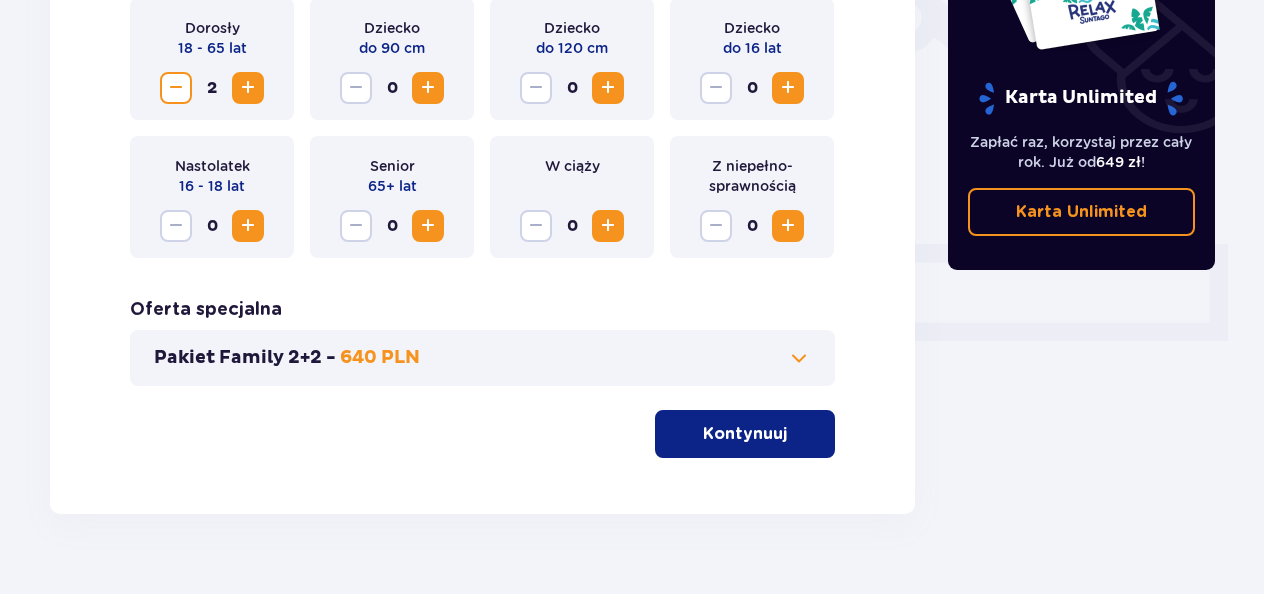 scroll, scrollTop: 732, scrollLeft: 0, axis: vertical 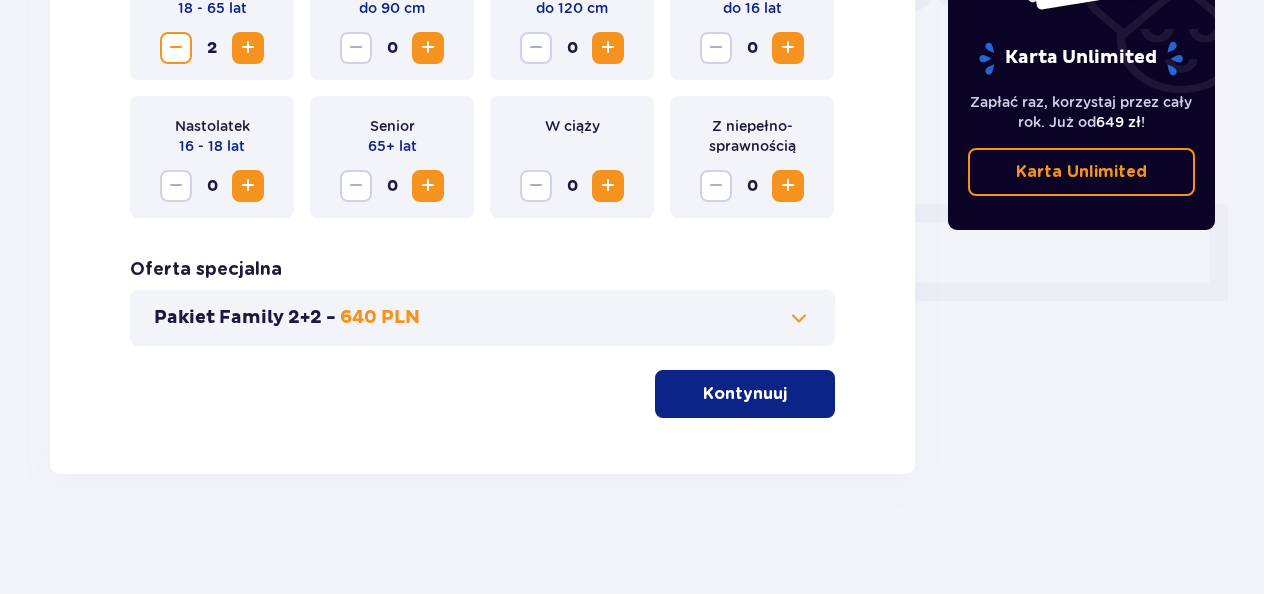 click on "Kontynuuj" at bounding box center [745, 394] 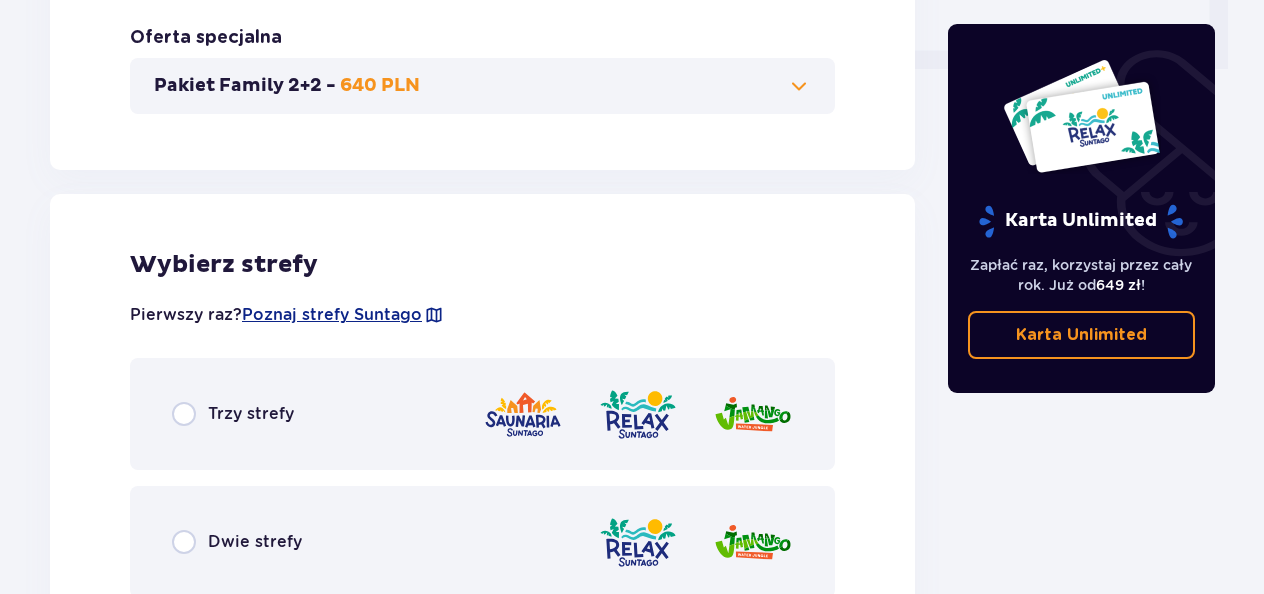 scroll, scrollTop: 1164, scrollLeft: 0, axis: vertical 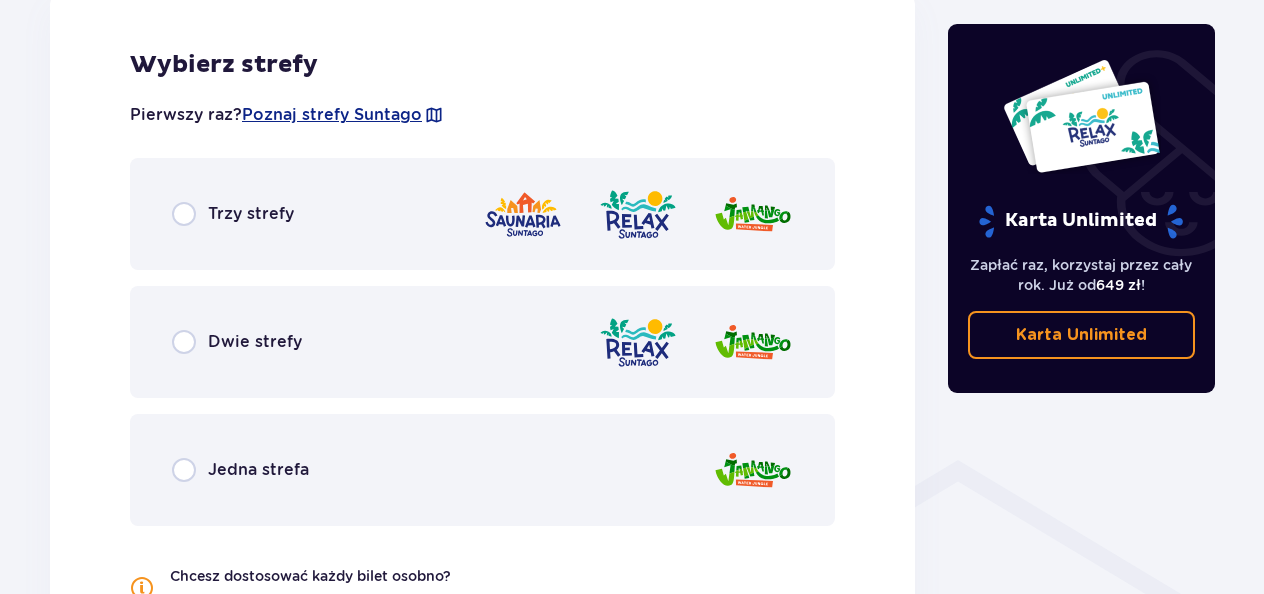 click on "Trzy strefy" at bounding box center (251, 214) 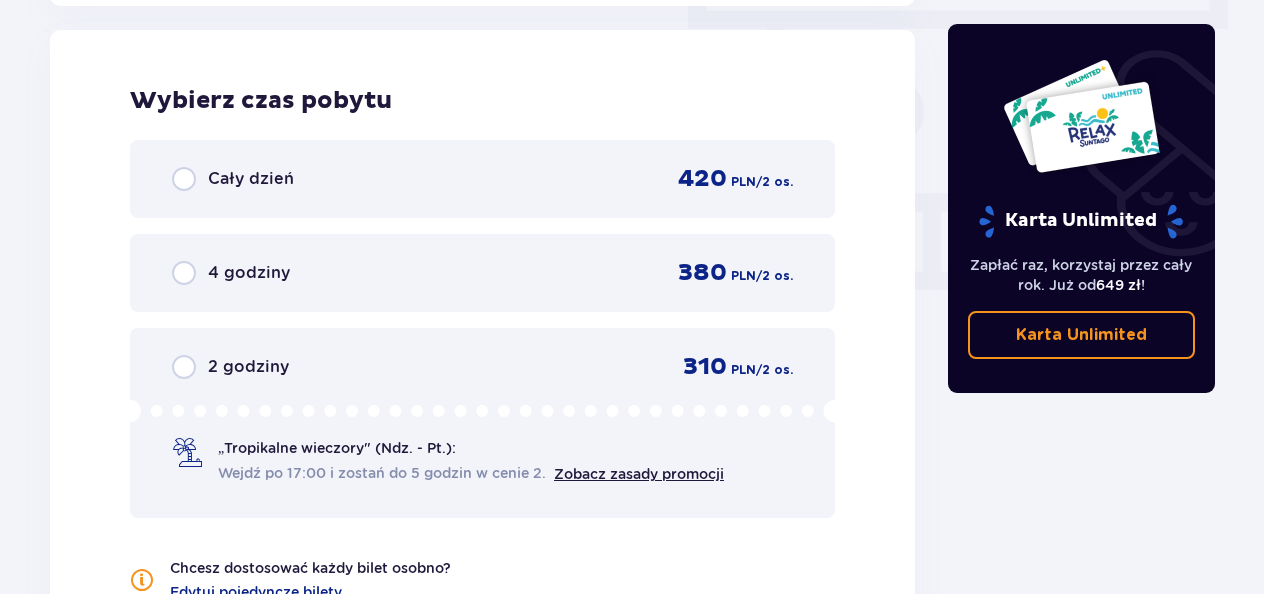 scroll, scrollTop: 1826, scrollLeft: 0, axis: vertical 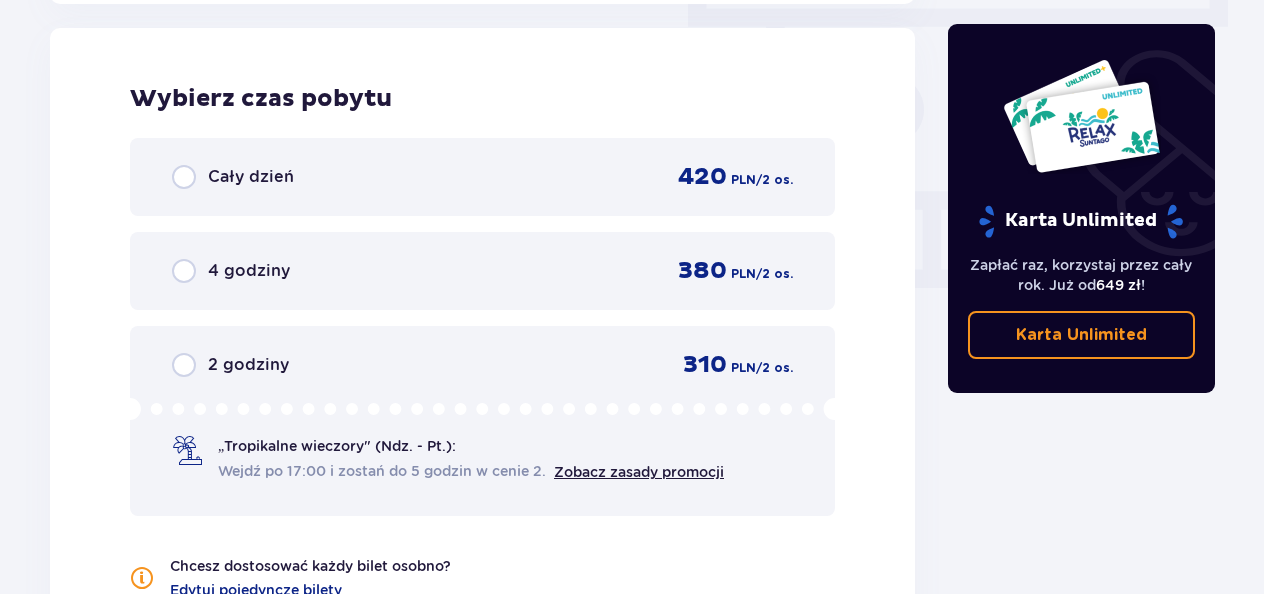 click on "Cały dzień" at bounding box center [251, 177] 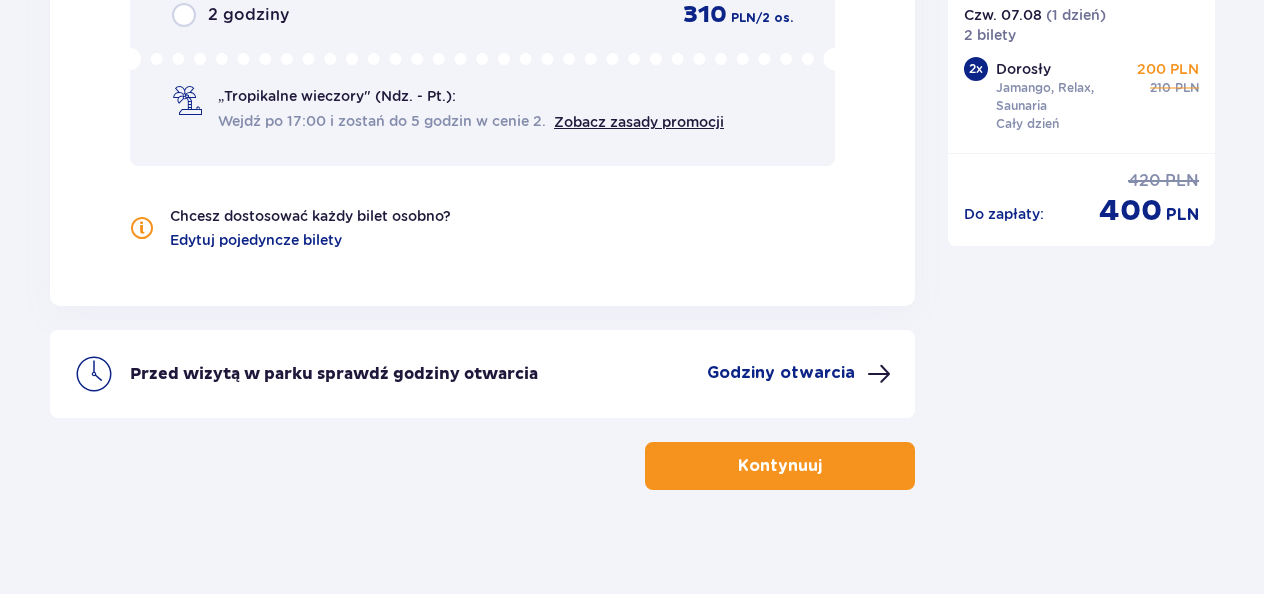 scroll, scrollTop: 2192, scrollLeft: 0, axis: vertical 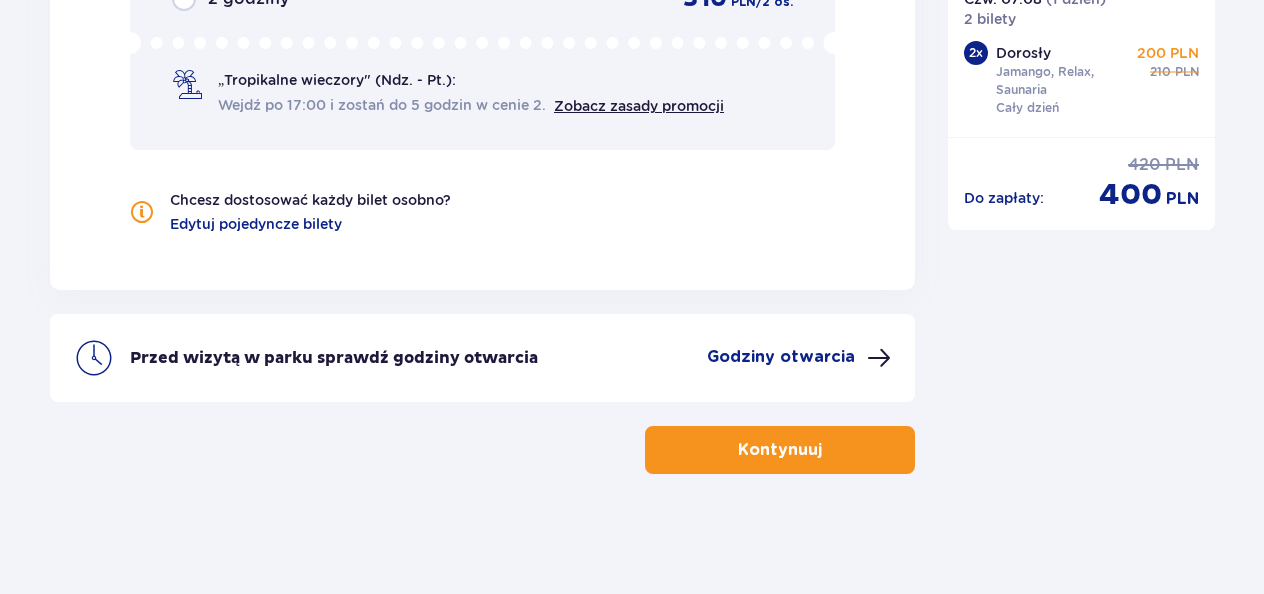 click on "Godziny otwarcia" at bounding box center [781, 357] 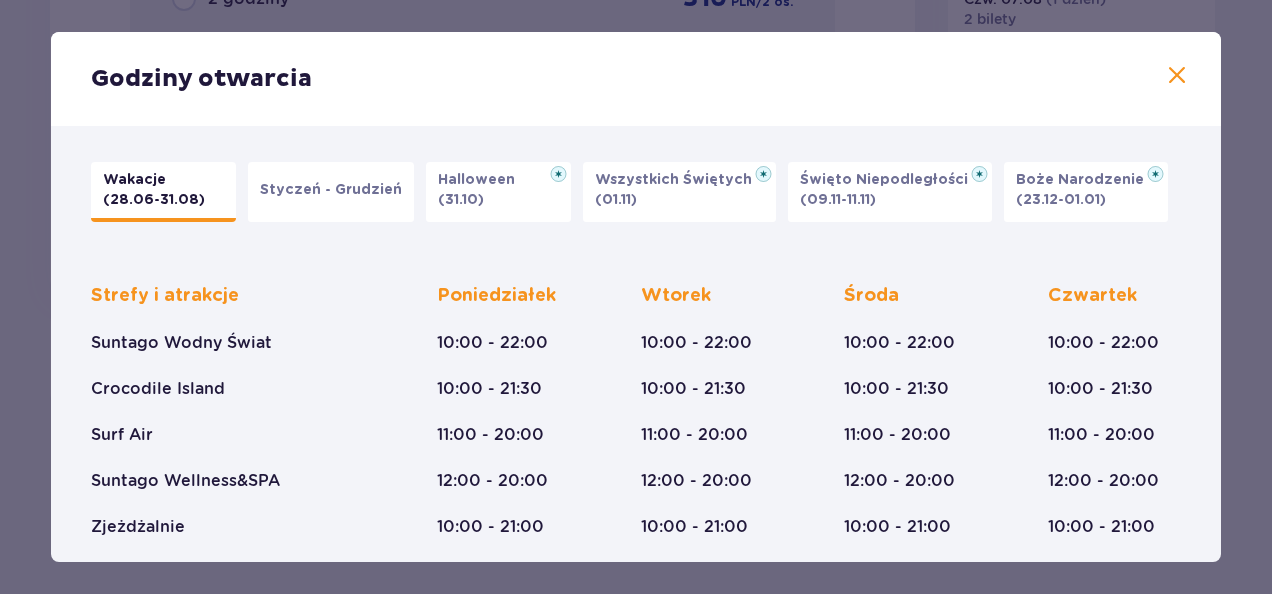 click on "Godziny otwarcia" at bounding box center (636, 79) 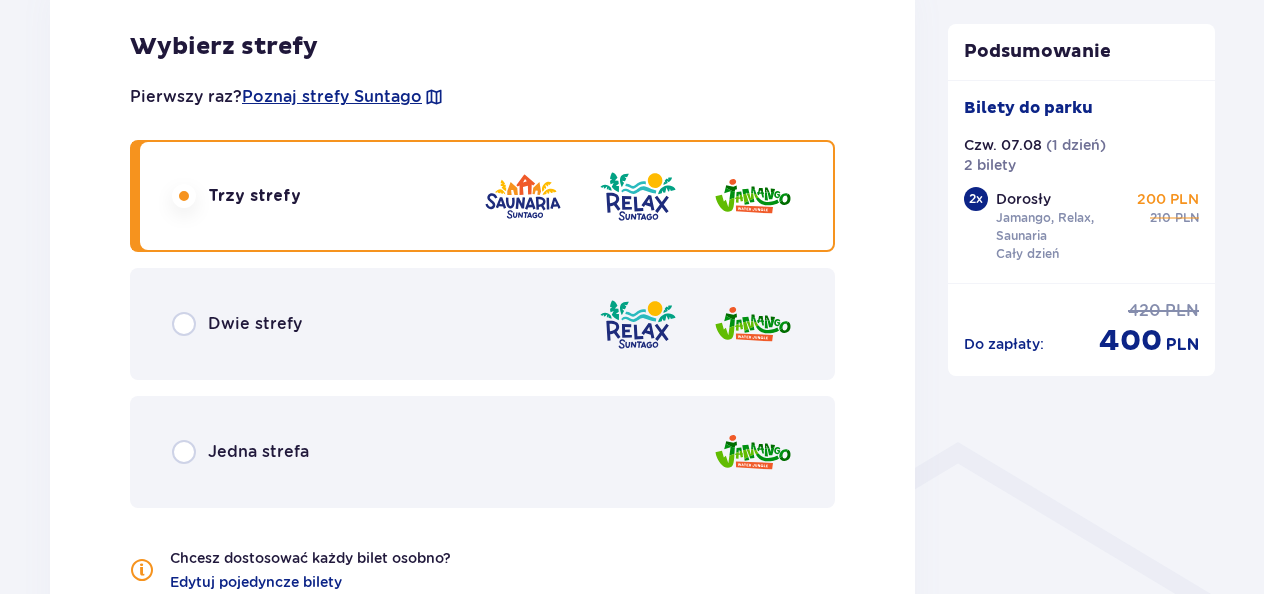 scroll, scrollTop: 1183, scrollLeft: 0, axis: vertical 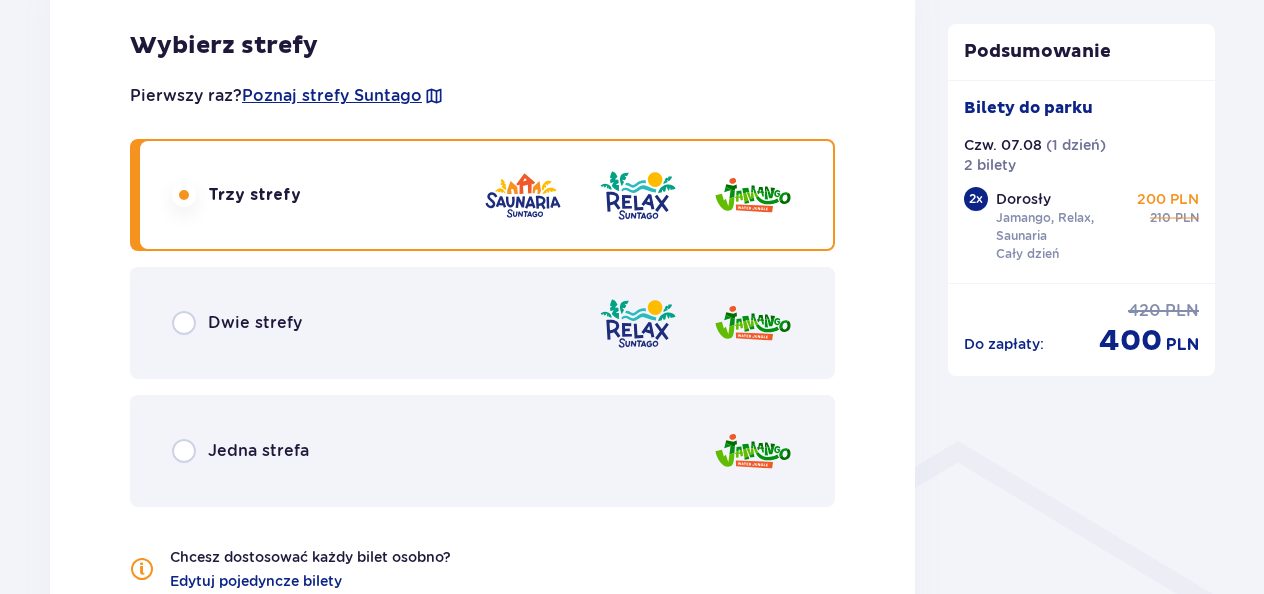 click on "Jedna strefa" at bounding box center (482, 451) 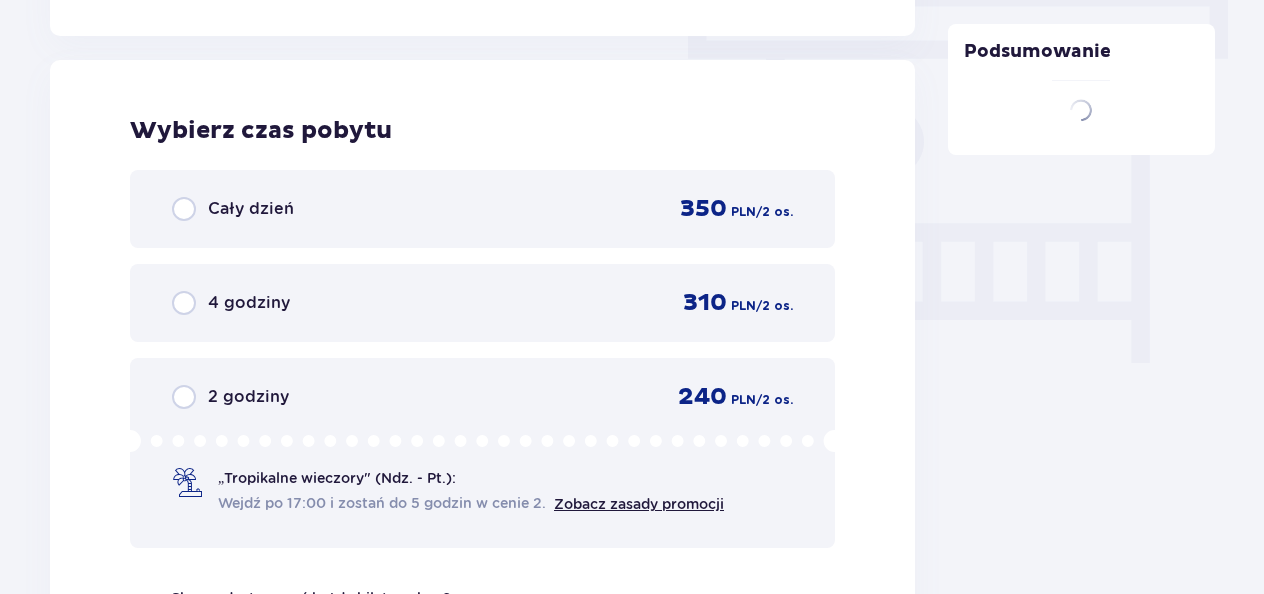 scroll, scrollTop: 1806, scrollLeft: 0, axis: vertical 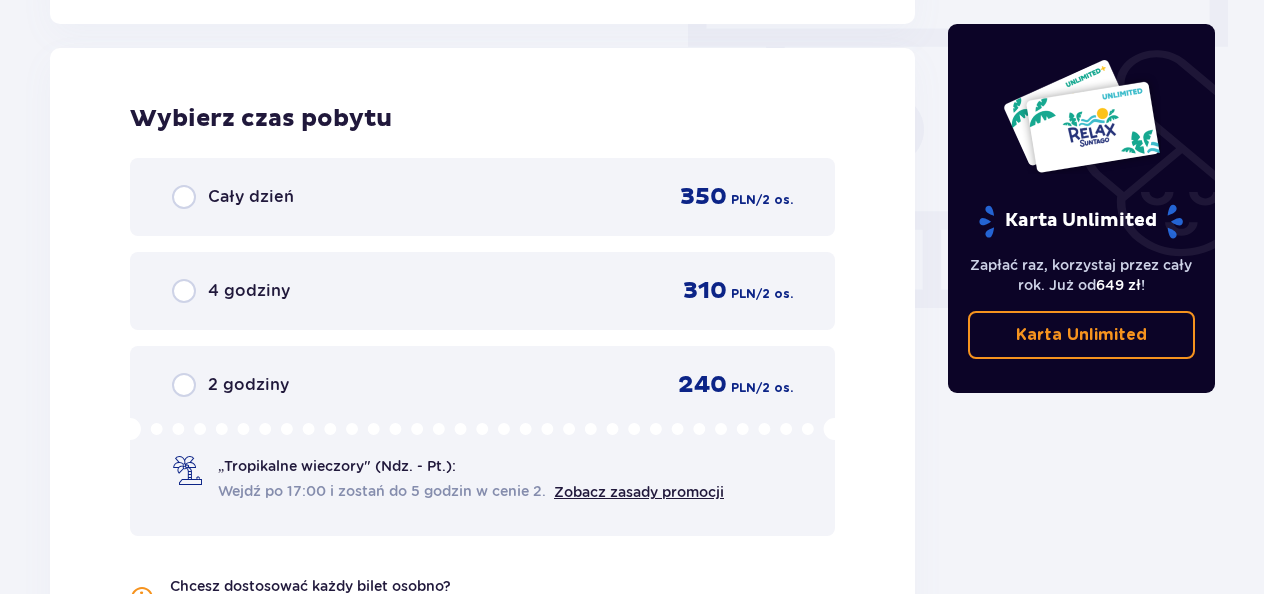 click on "Cały dzień" at bounding box center [251, 197] 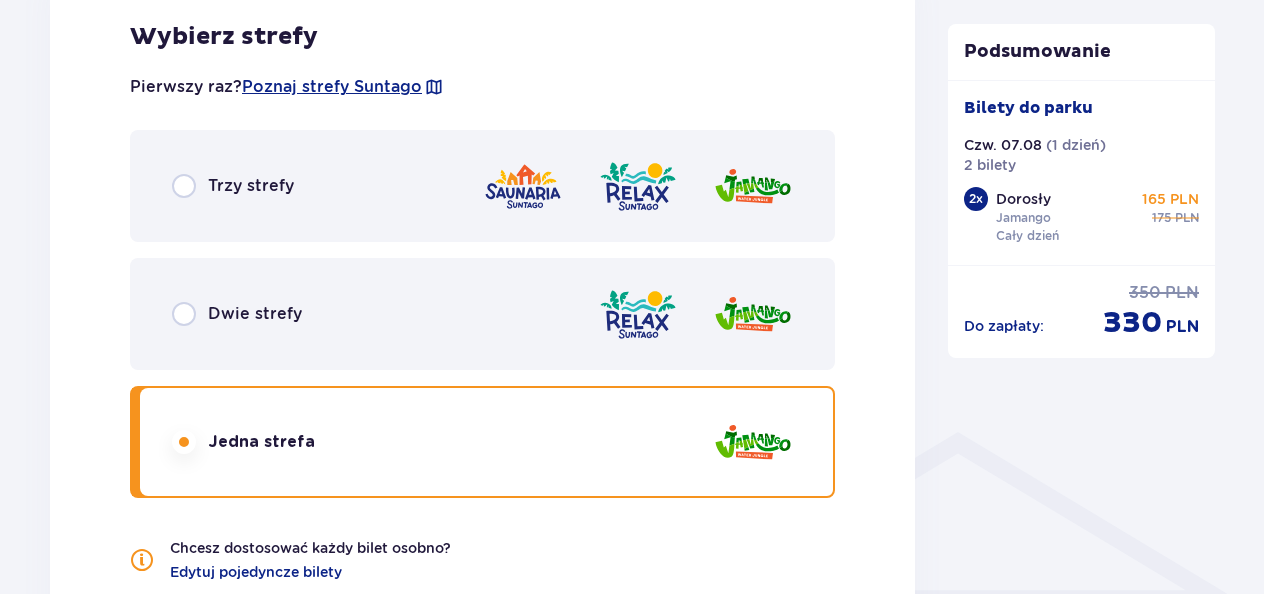 scroll, scrollTop: 1232, scrollLeft: 0, axis: vertical 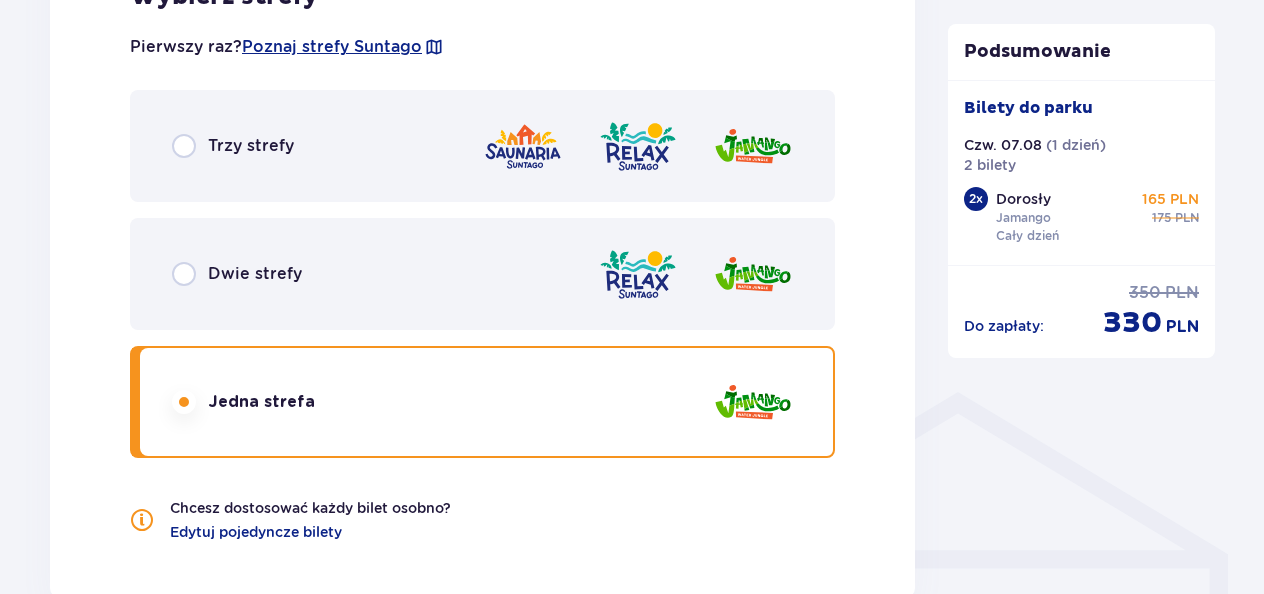 click on "Dwie strefy" at bounding box center [482, 274] 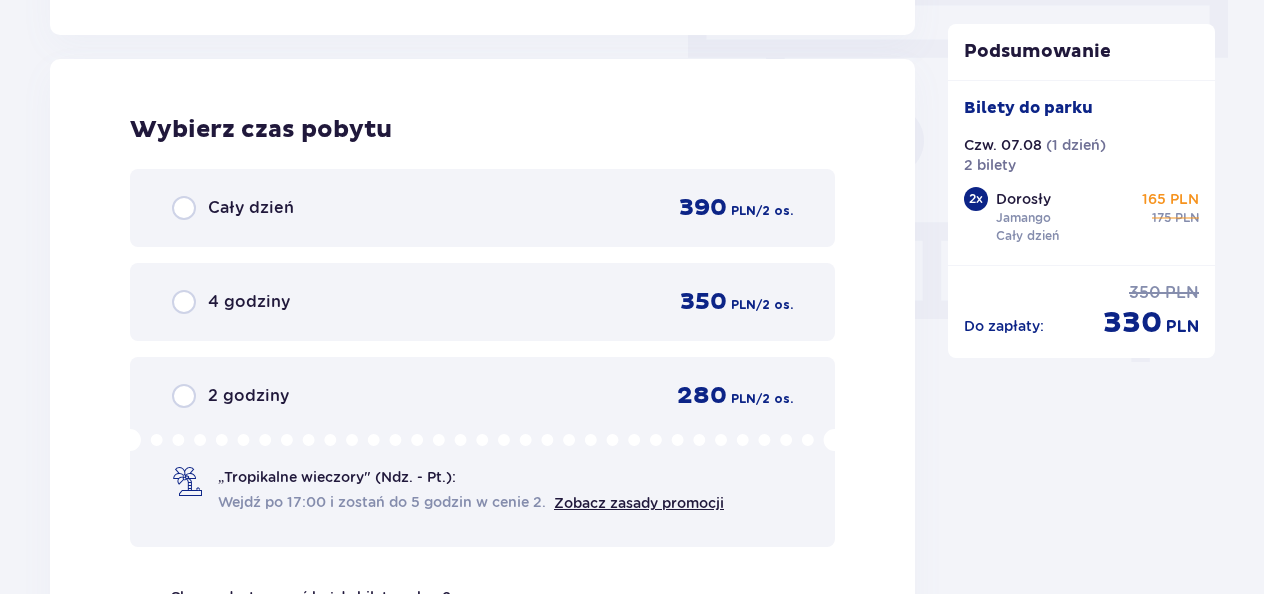 scroll, scrollTop: 1806, scrollLeft: 0, axis: vertical 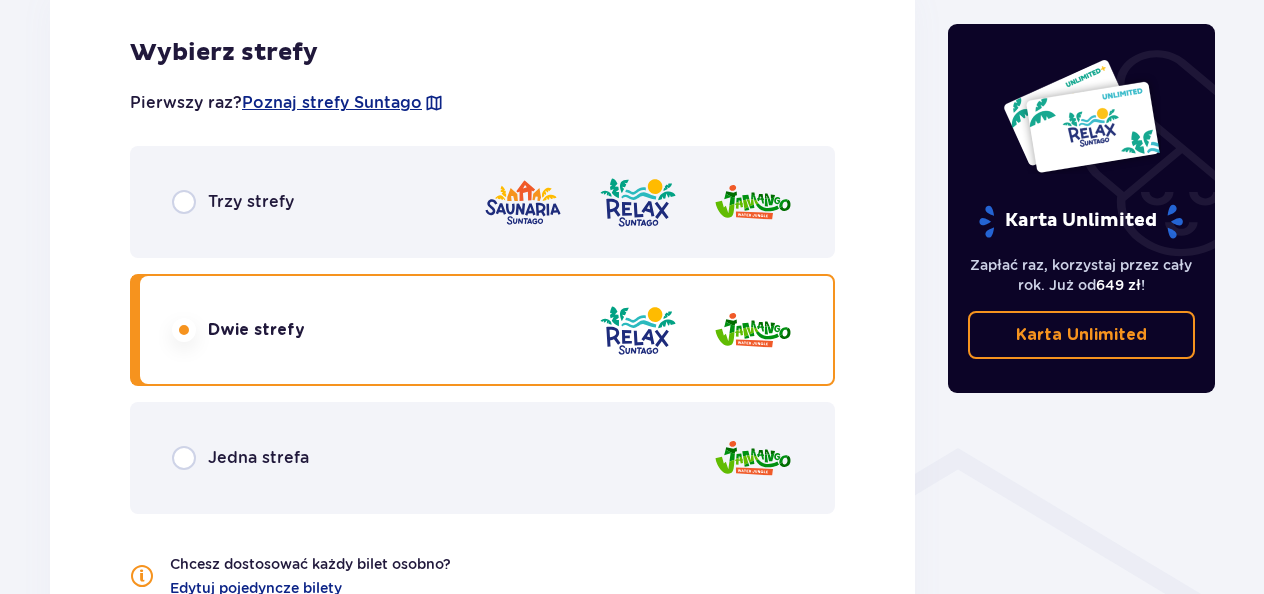 click on "Trzy strefy" at bounding box center (482, 202) 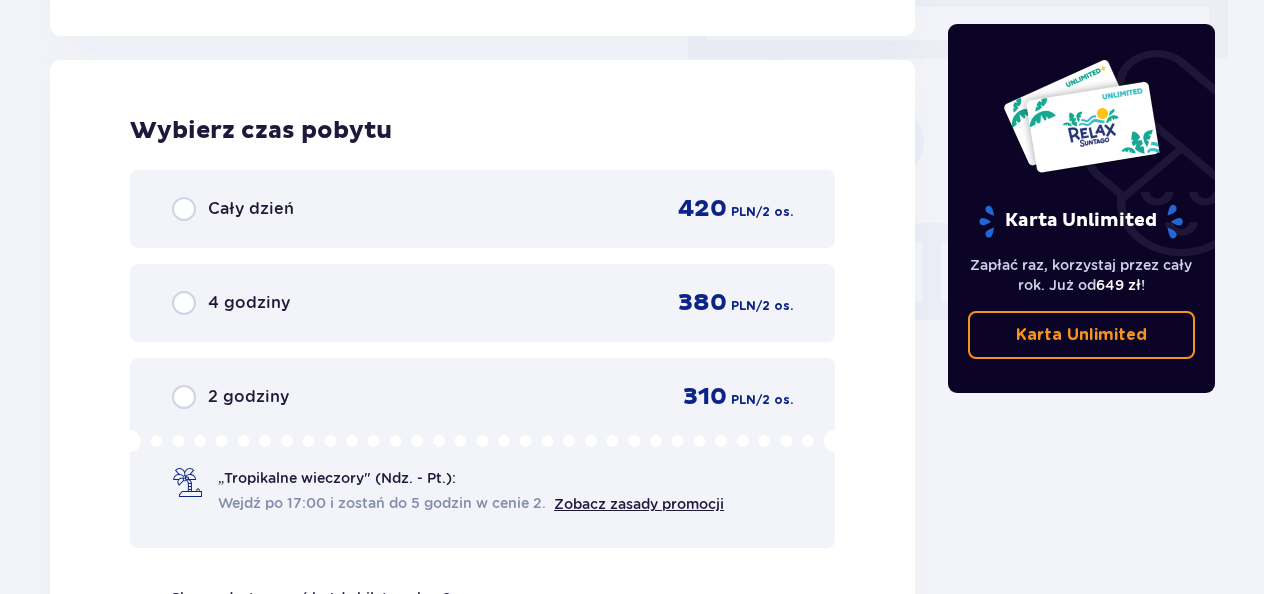 scroll, scrollTop: 1806, scrollLeft: 0, axis: vertical 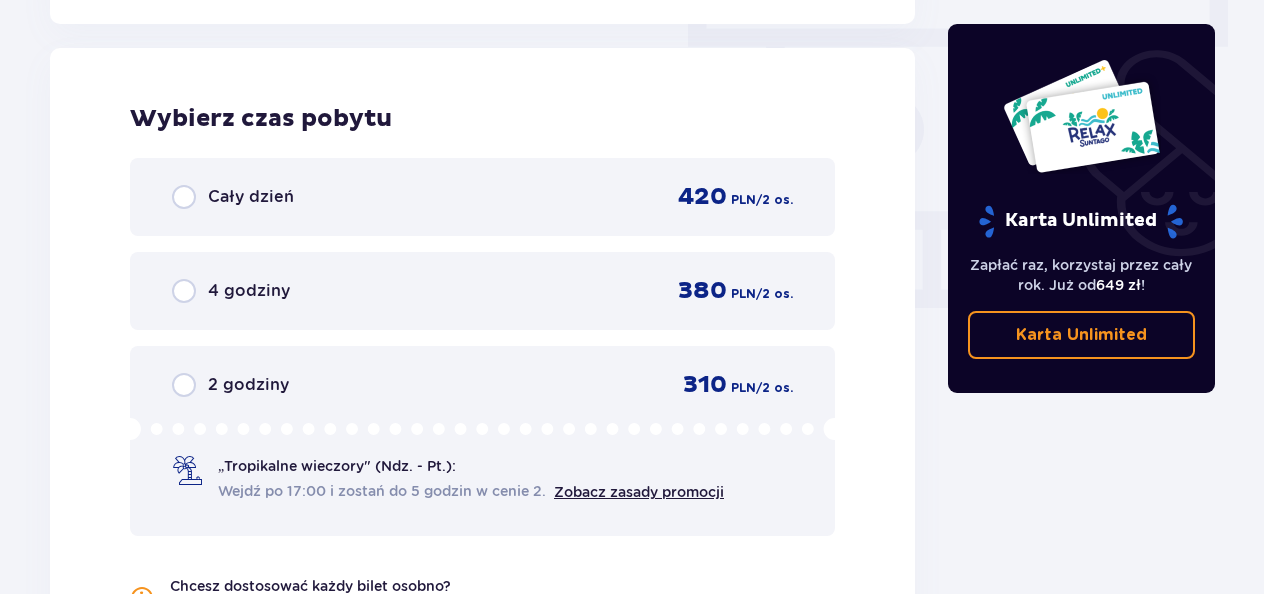click on "4 godziny   380 PLN / 2 os." at bounding box center [482, 291] 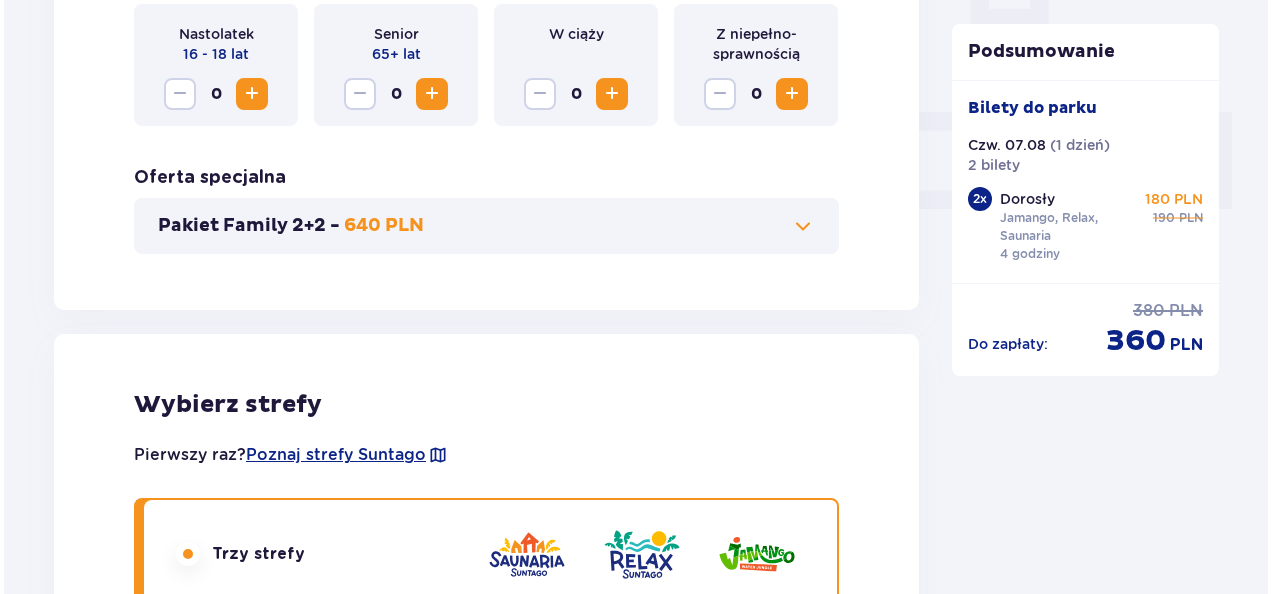 scroll, scrollTop: 864, scrollLeft: 0, axis: vertical 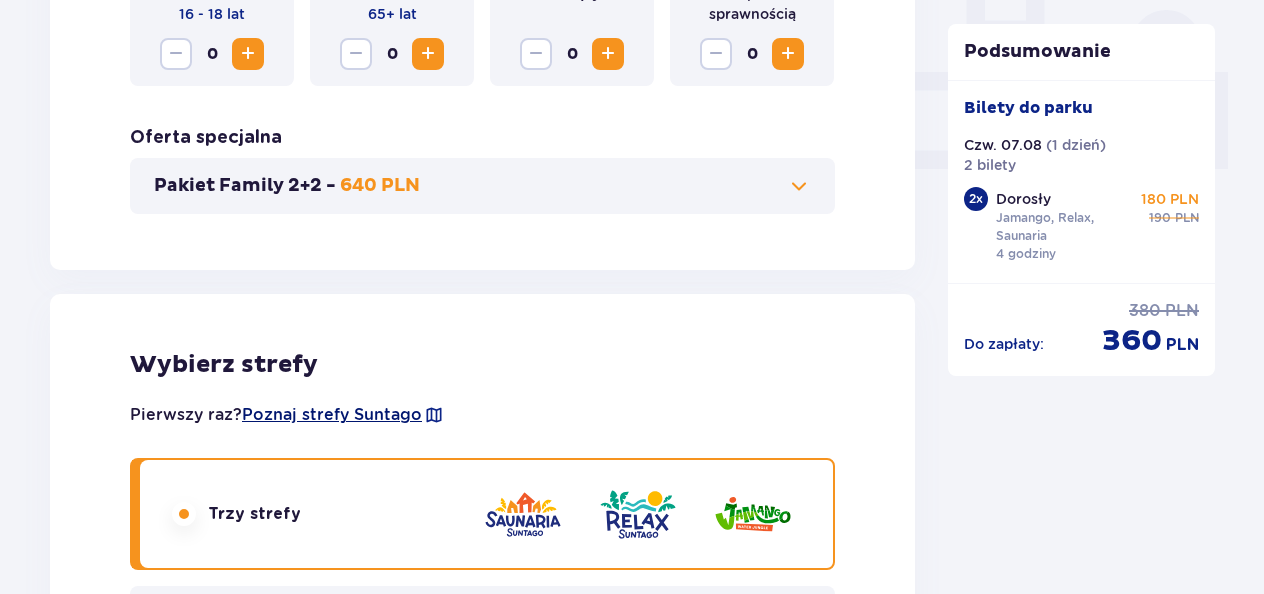 click on "Poznaj strefy Suntago" at bounding box center [332, 415] 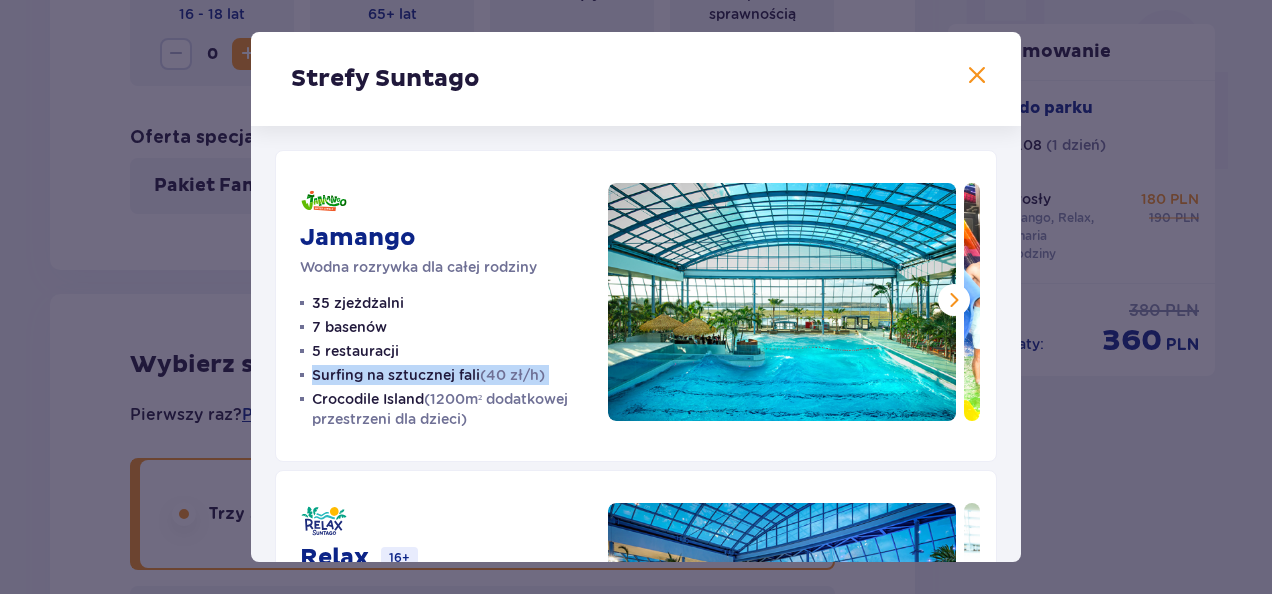 drag, startPoint x: 309, startPoint y: 380, endPoint x: 564, endPoint y: 380, distance: 255 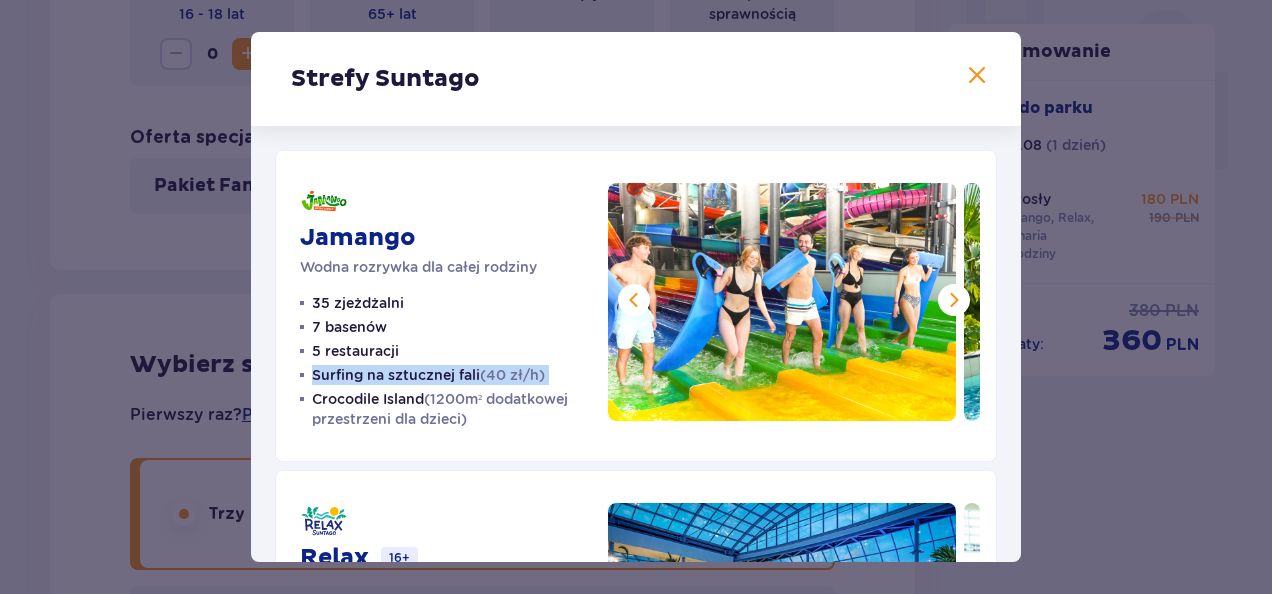 click at bounding box center [954, 300] 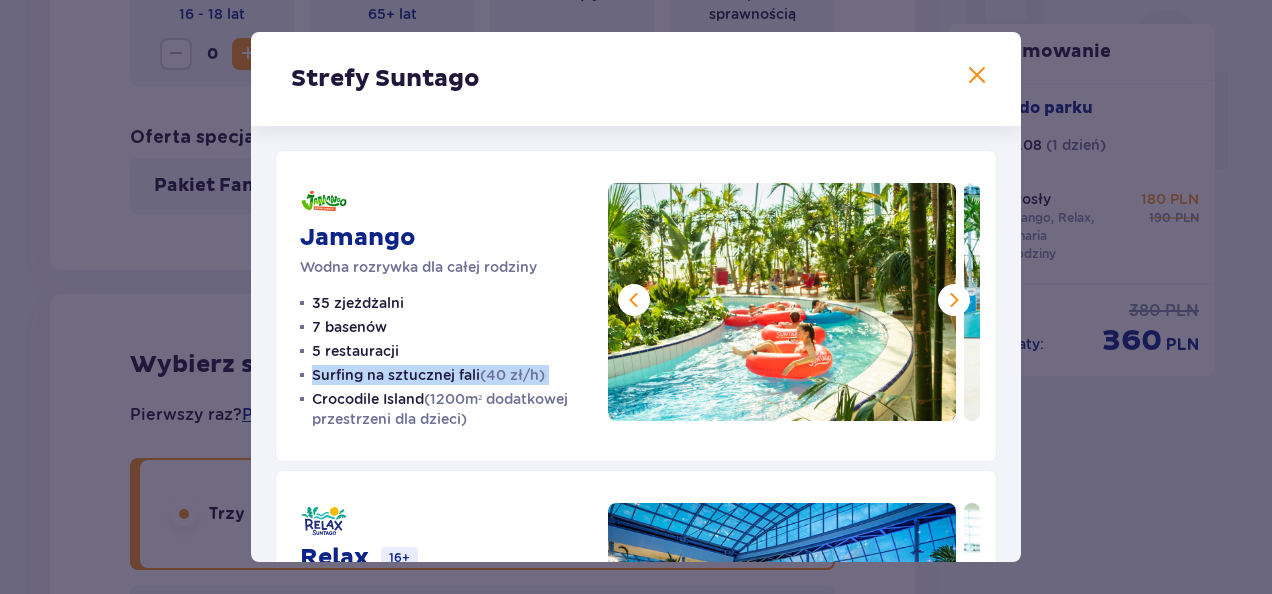 click at bounding box center [954, 300] 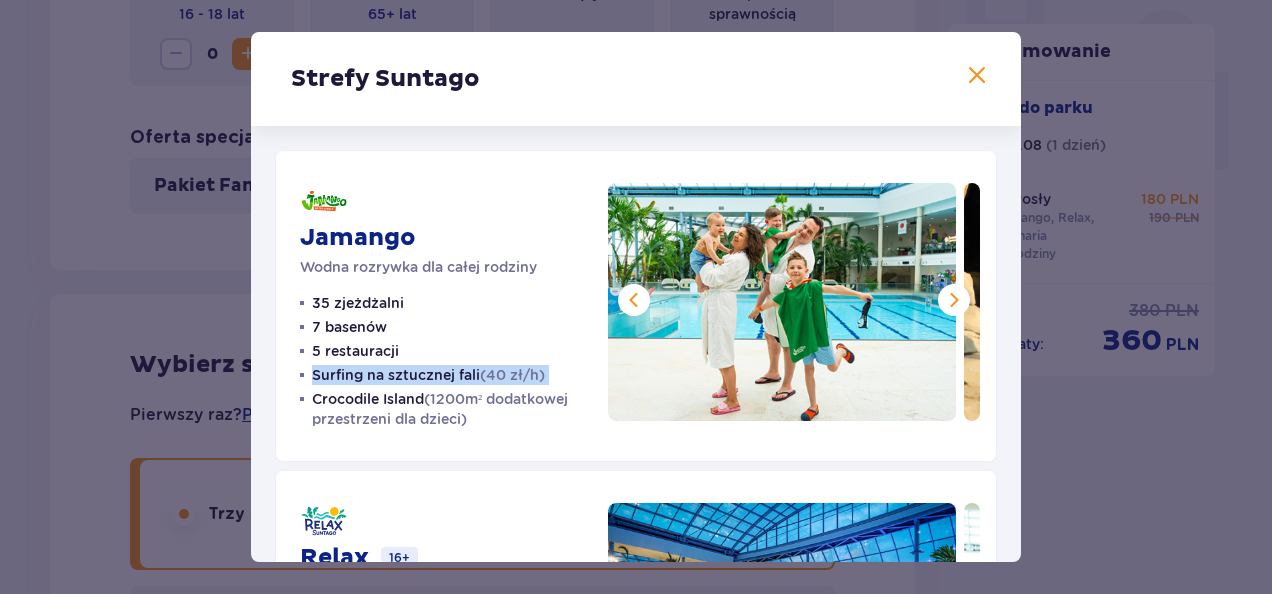 click at bounding box center (954, 300) 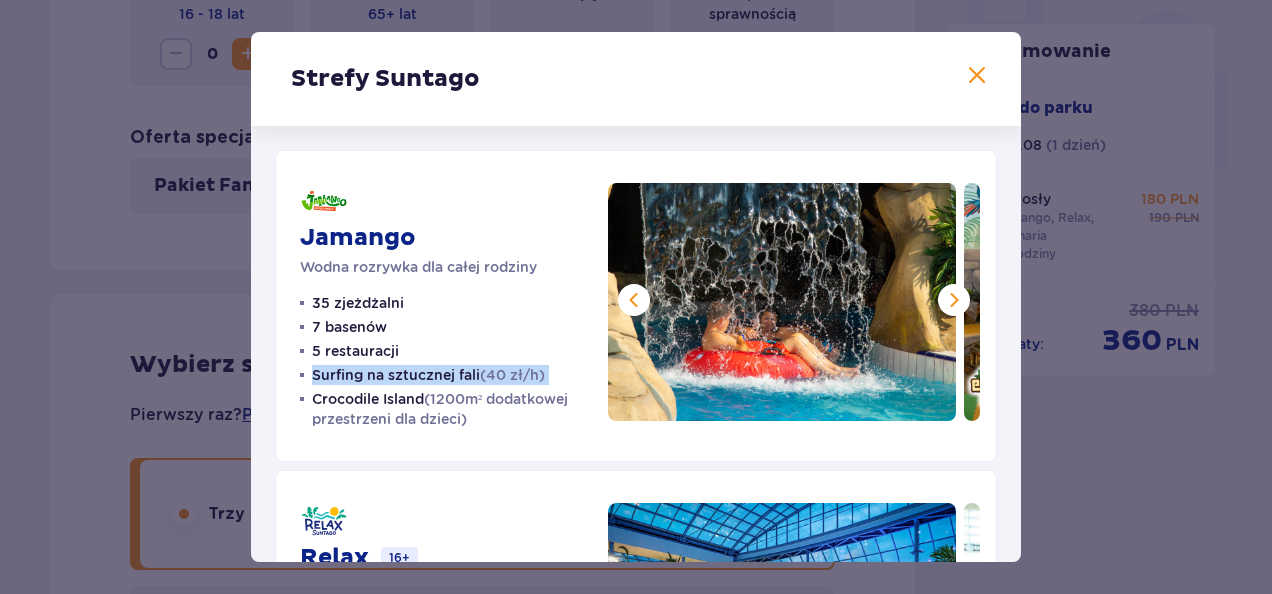 click at bounding box center (954, 300) 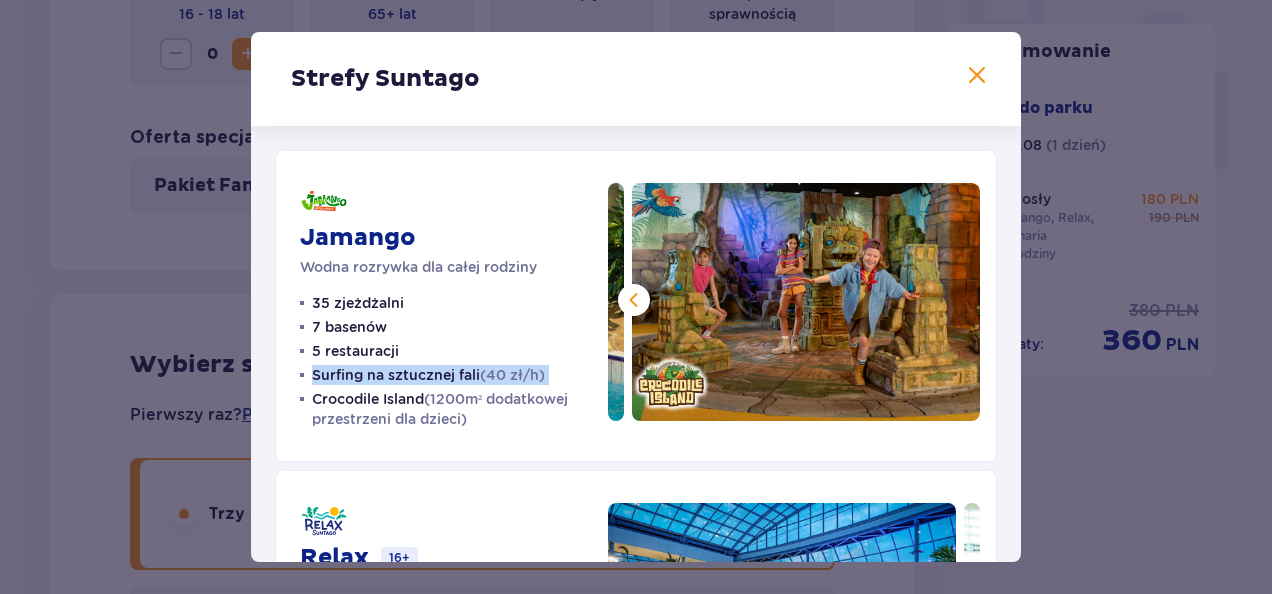 click at bounding box center (806, 302) 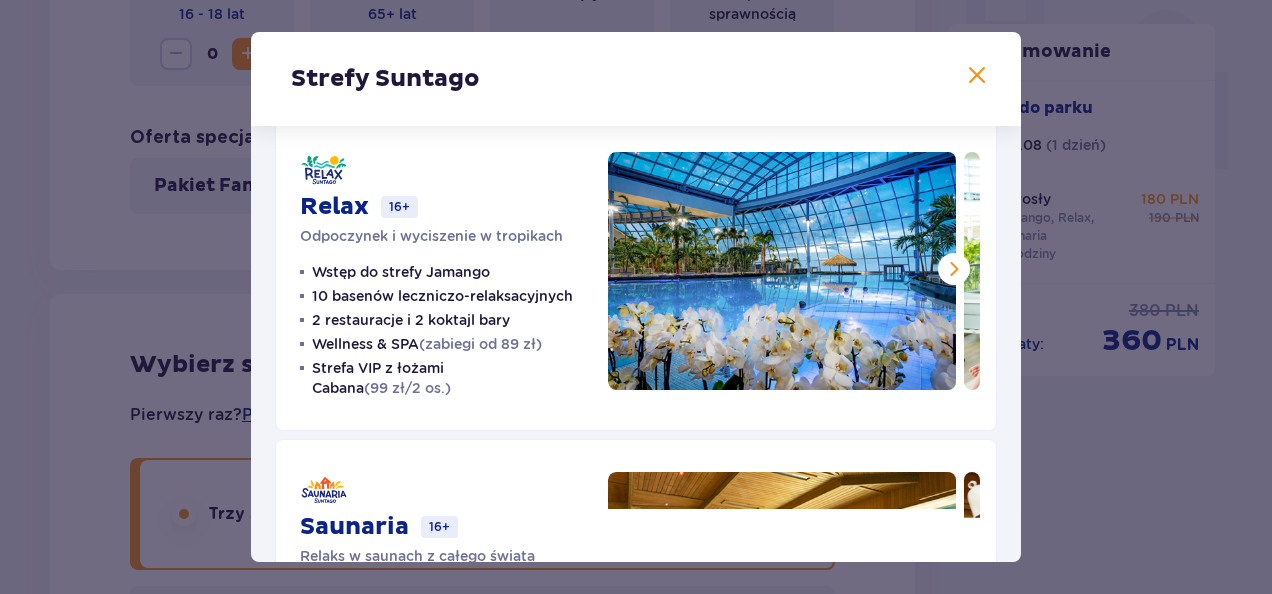 scroll, scrollTop: 352, scrollLeft: 0, axis: vertical 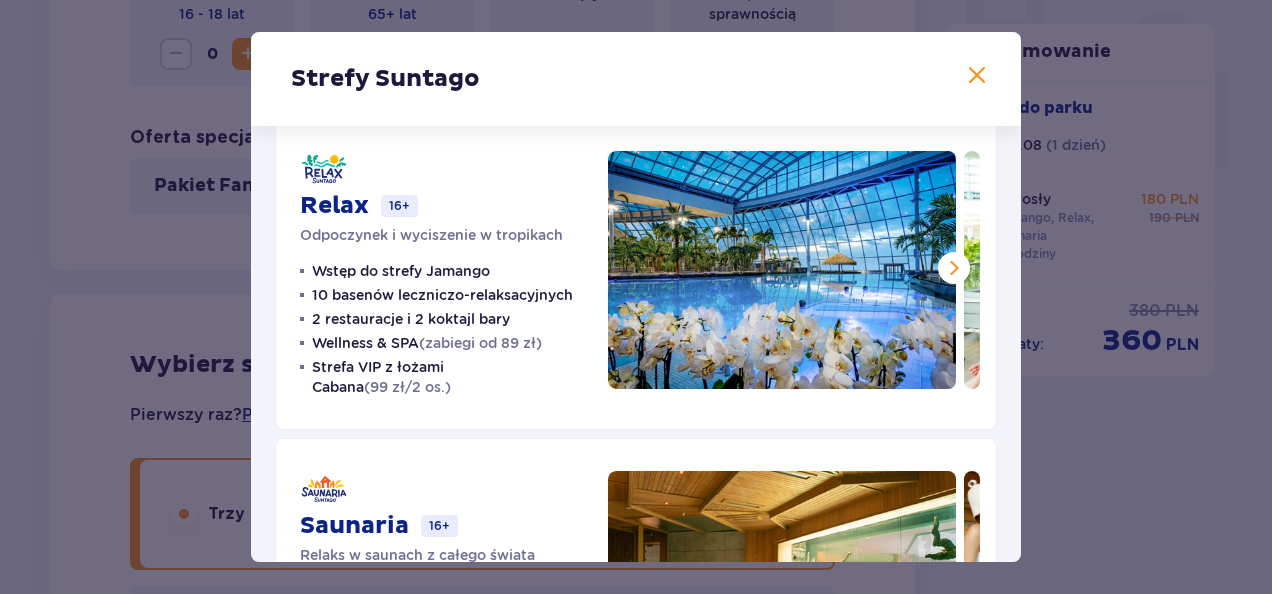 click at bounding box center (954, 268) 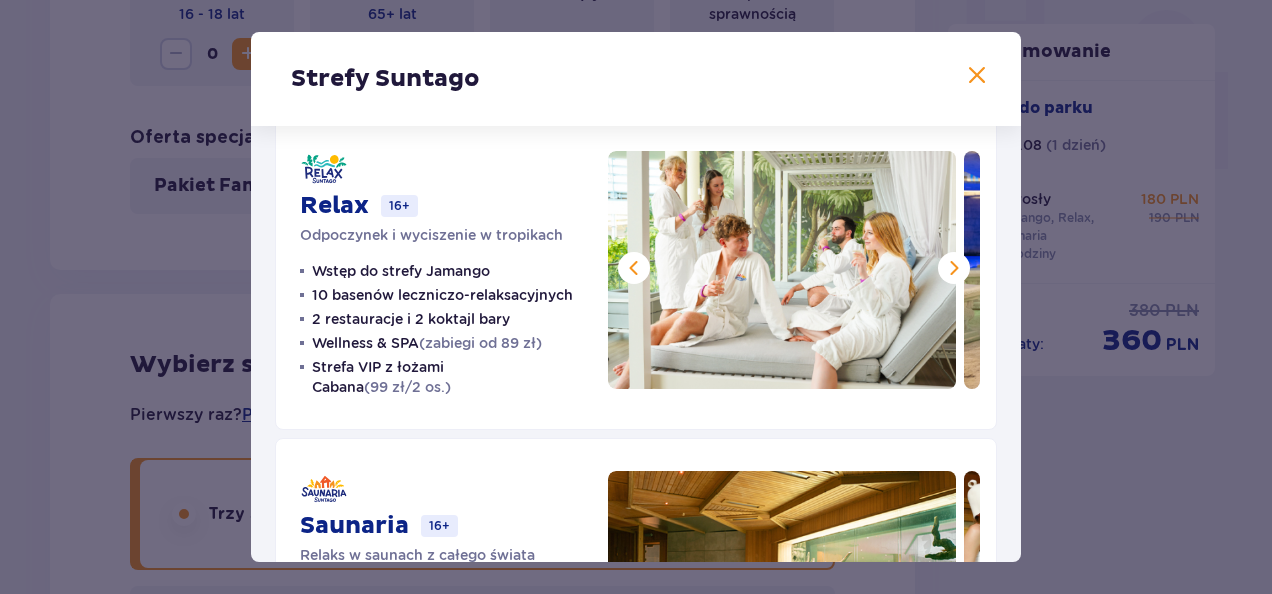 click at bounding box center (954, 268) 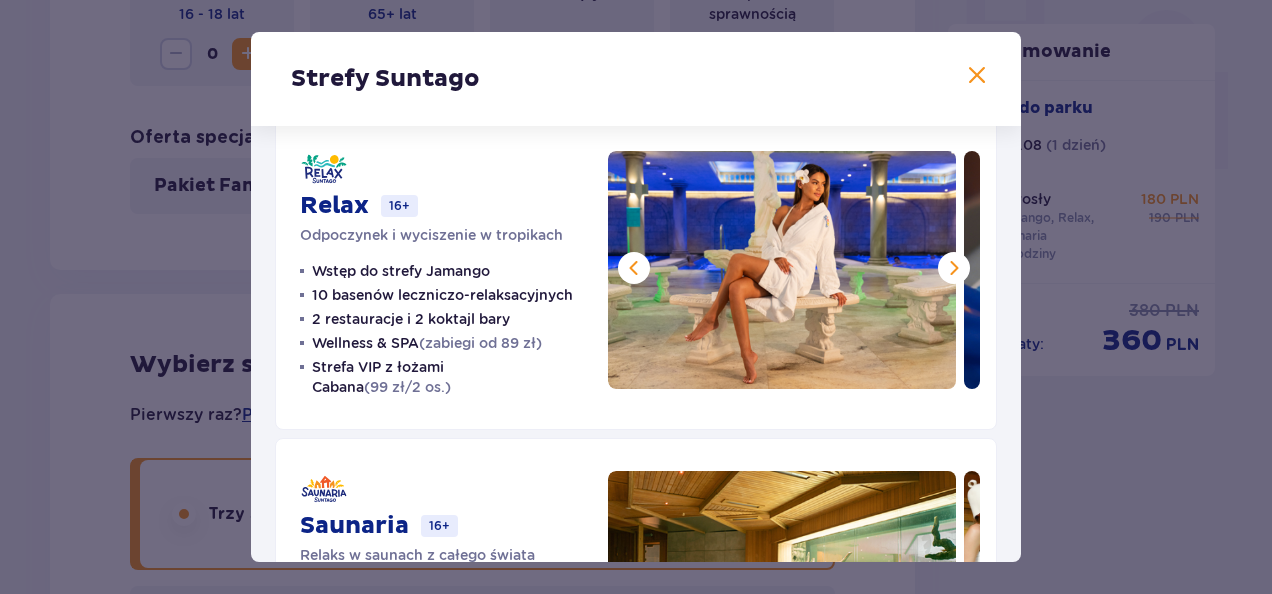 click at bounding box center [954, 268] 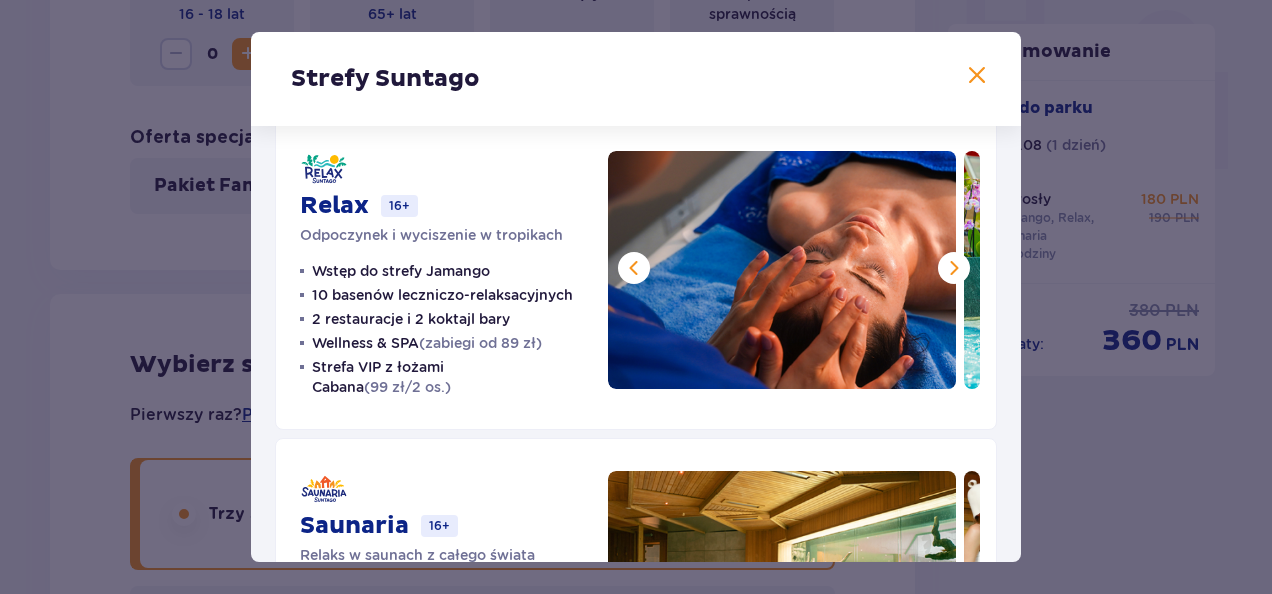 click at bounding box center (954, 268) 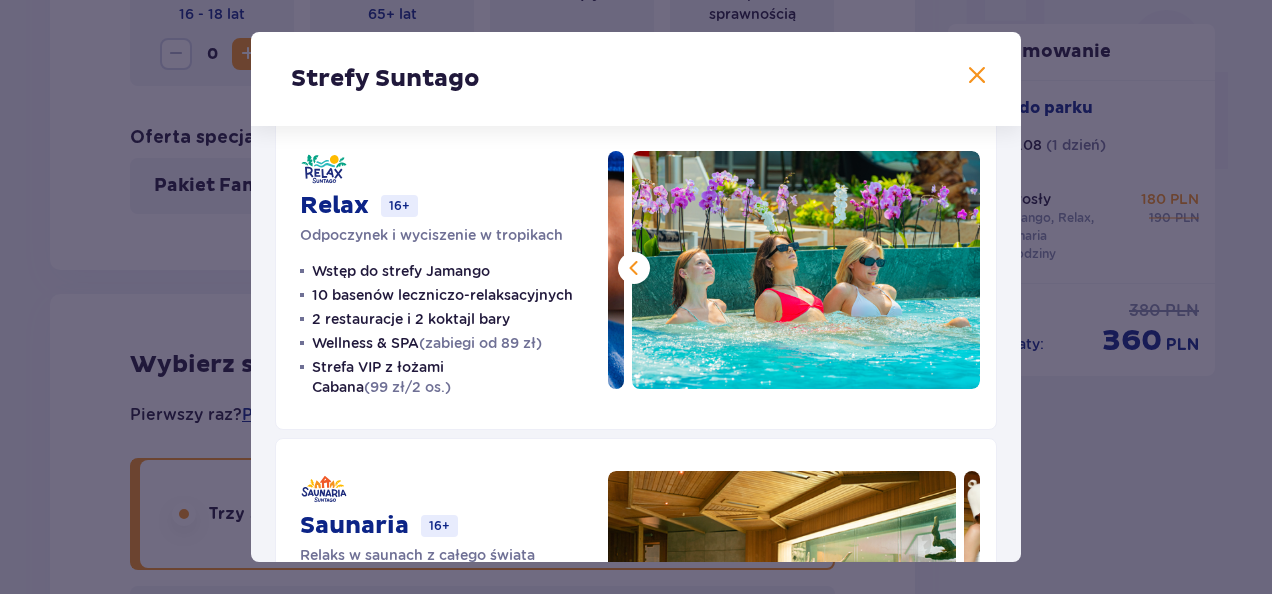 click at bounding box center (806, 270) 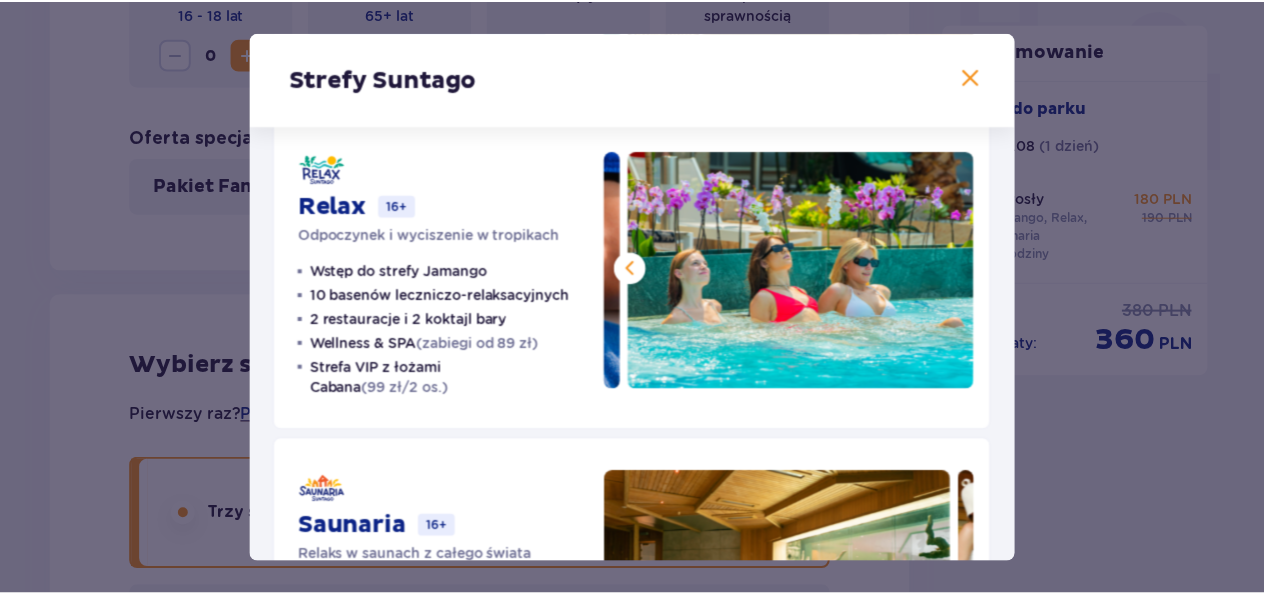 scroll, scrollTop: 554, scrollLeft: 0, axis: vertical 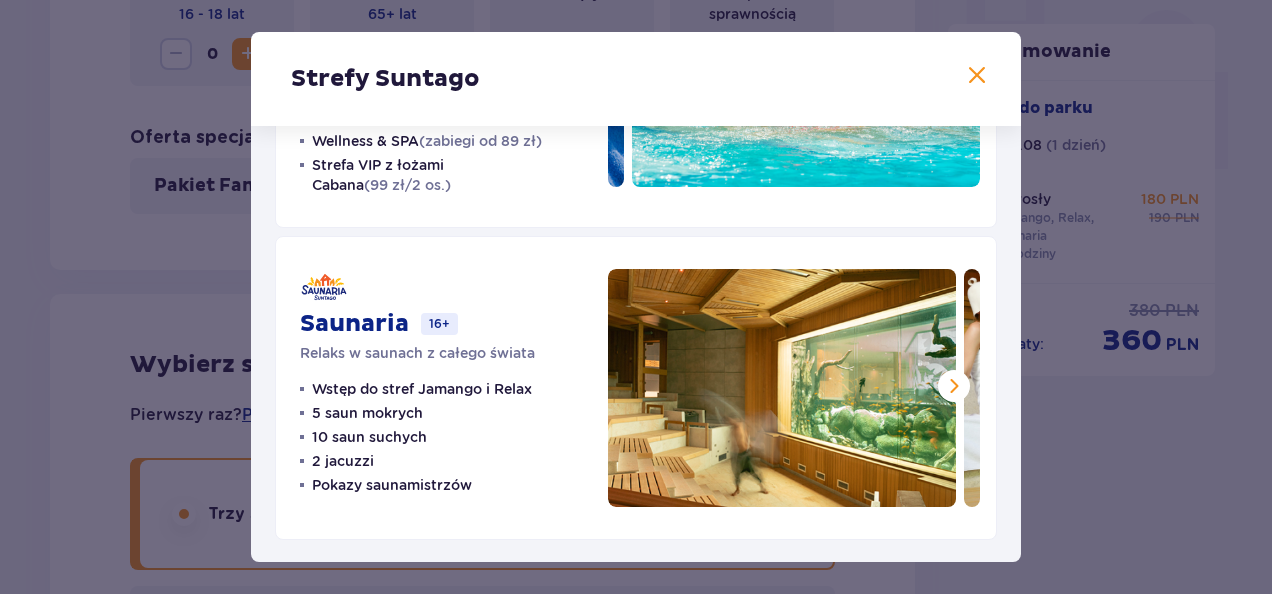 click at bounding box center (977, 76) 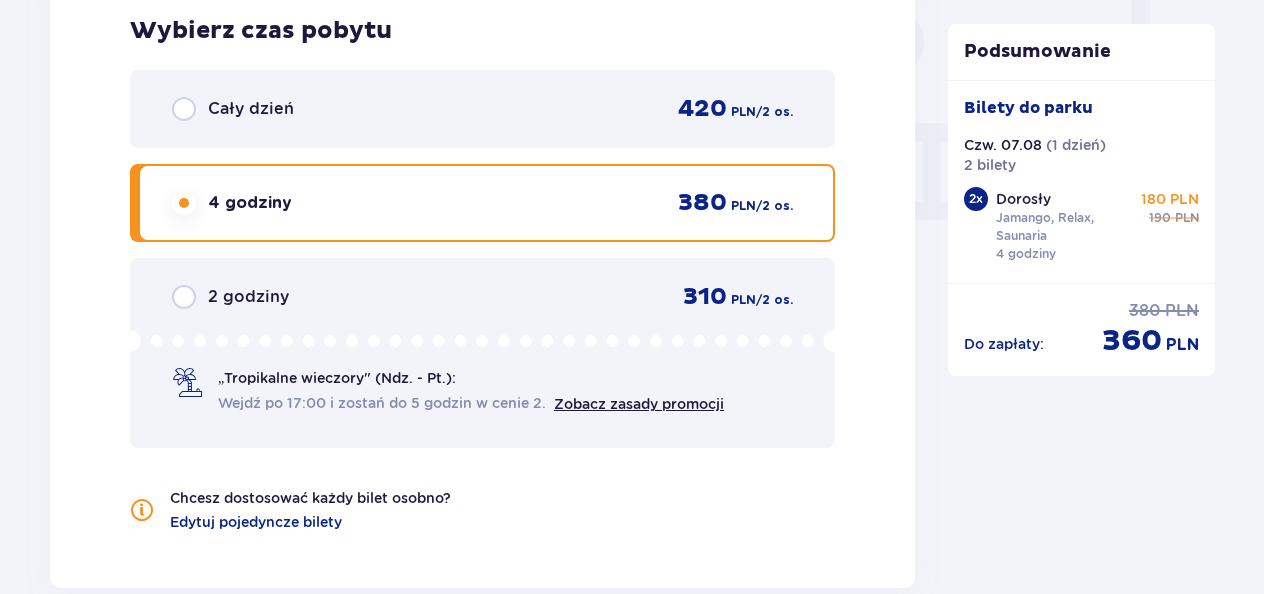 scroll, scrollTop: 2192, scrollLeft: 0, axis: vertical 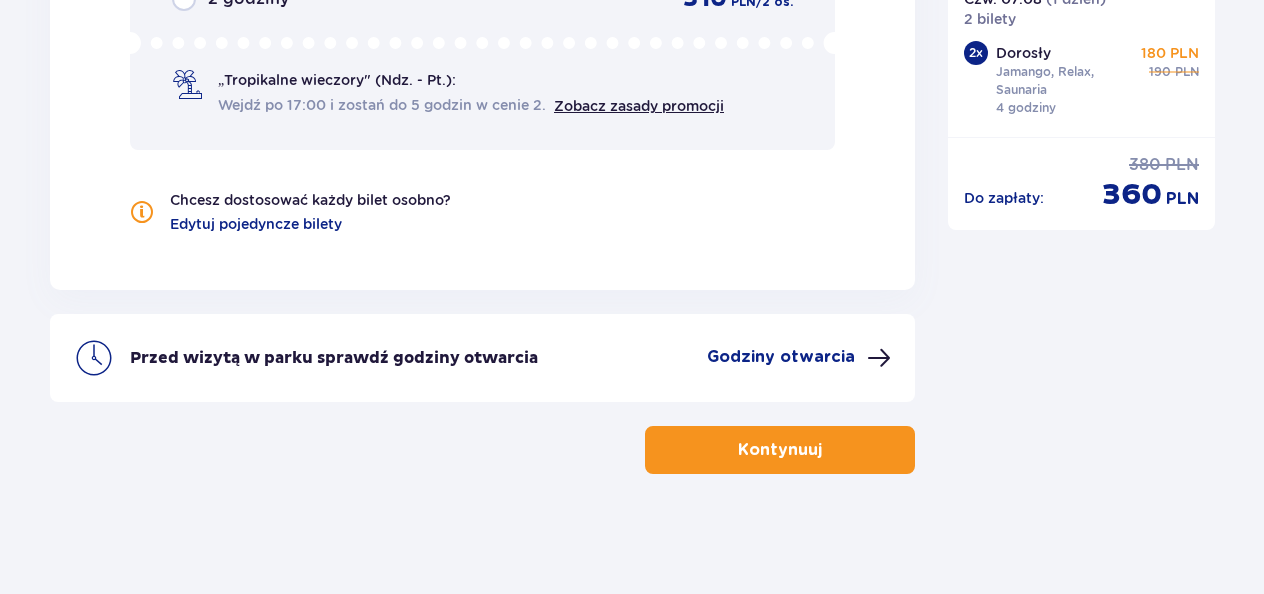 click on "Kontynuuj" at bounding box center (780, 450) 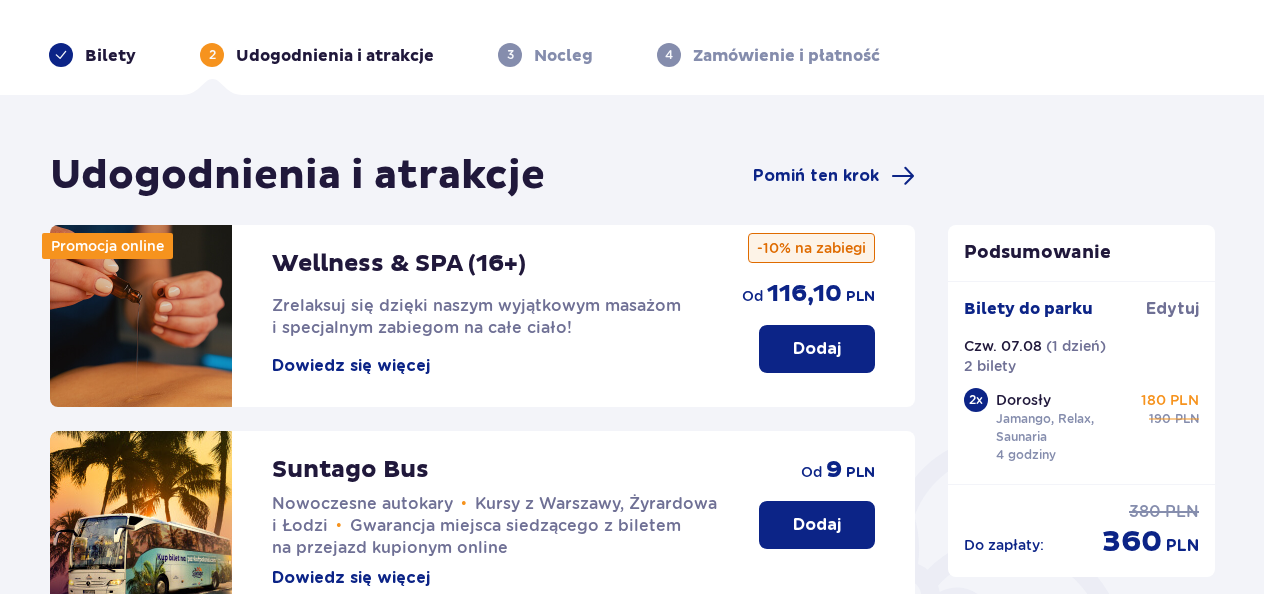 scroll, scrollTop: 62, scrollLeft: 0, axis: vertical 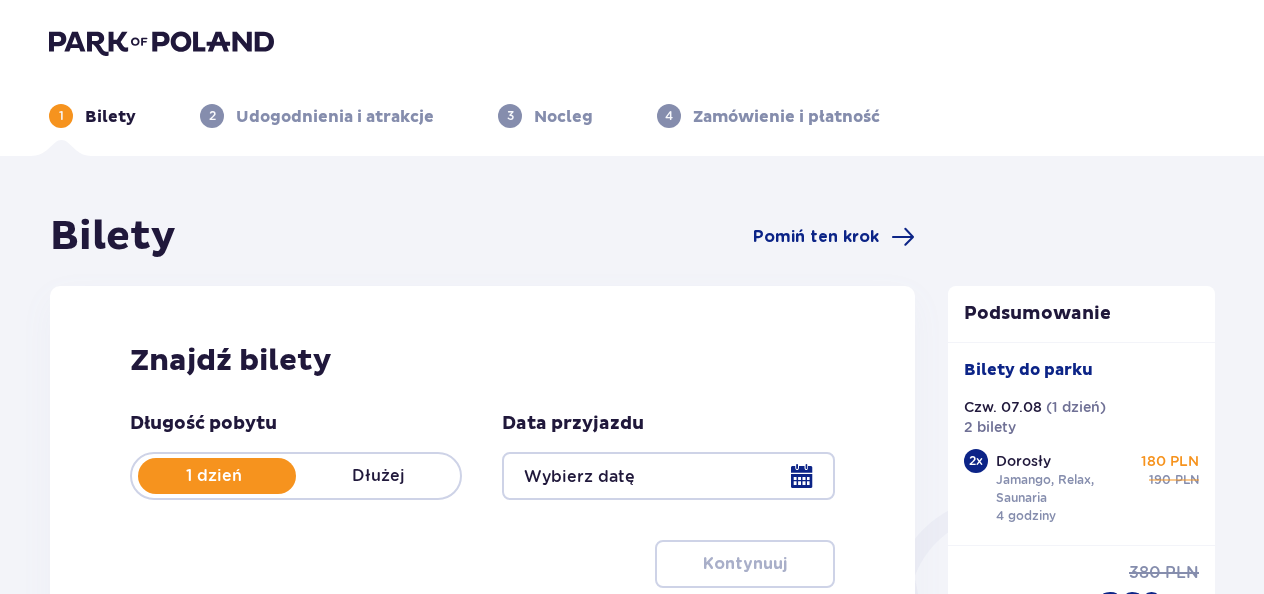 type on "07.08.25" 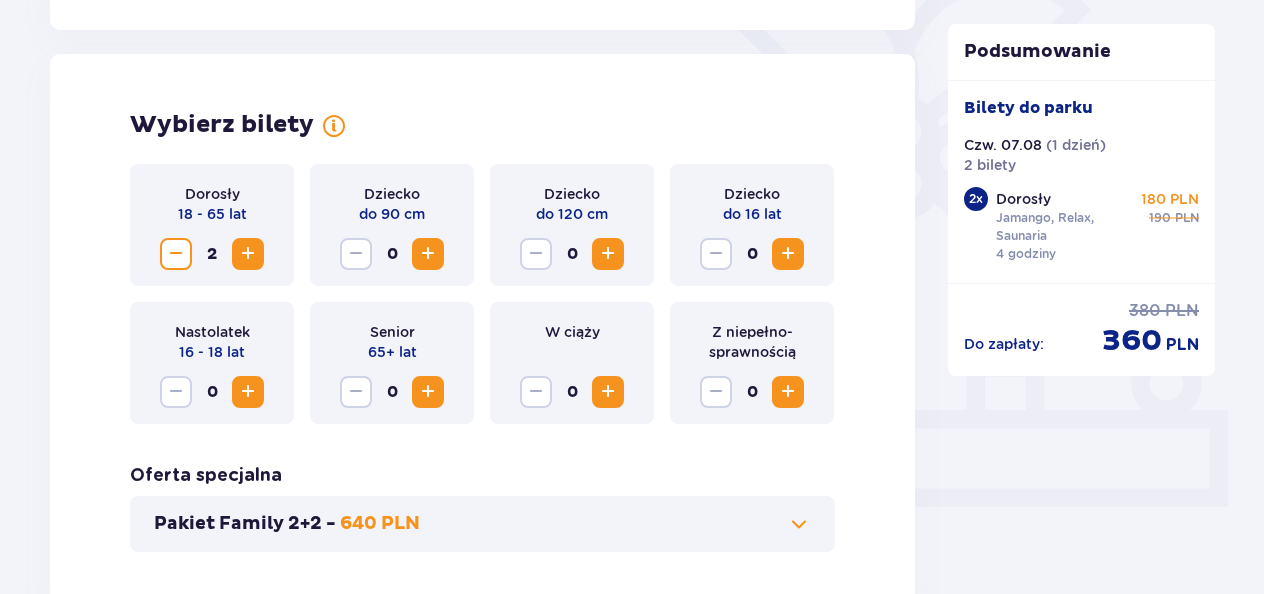 scroll, scrollTop: 523, scrollLeft: 0, axis: vertical 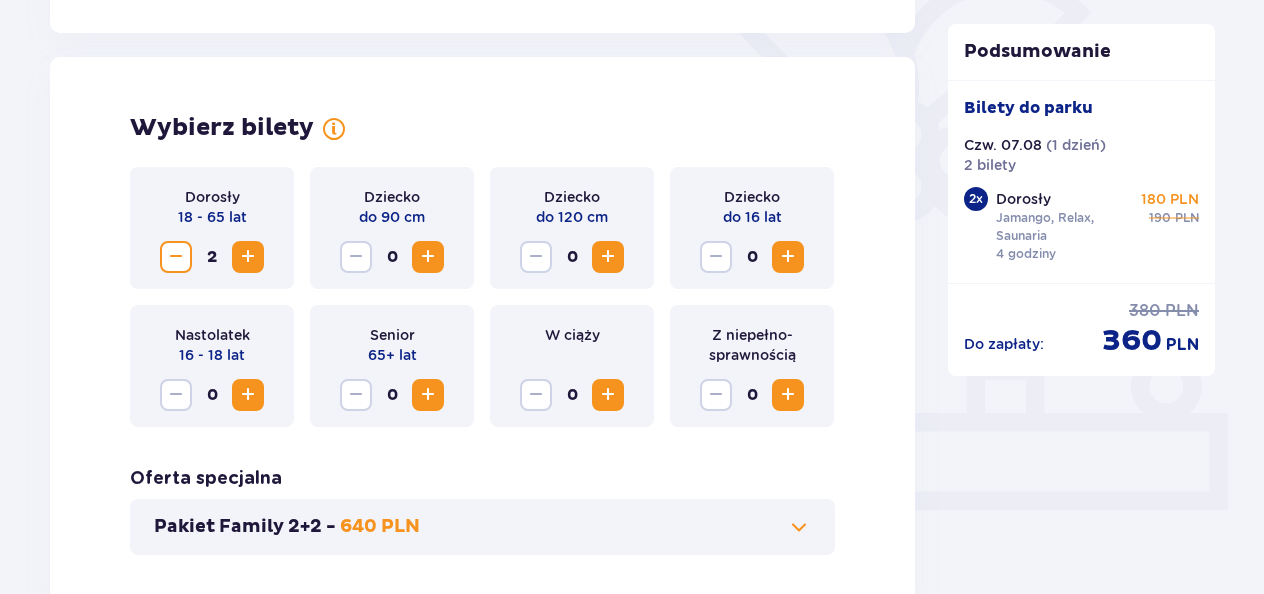 click at bounding box center [608, 257] 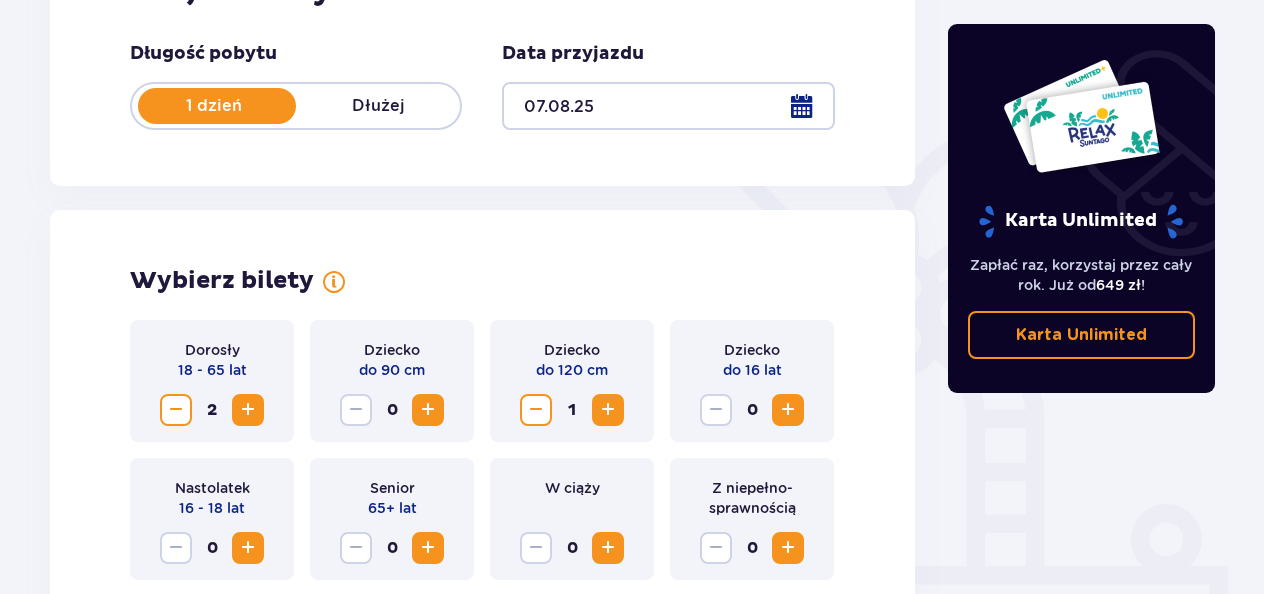 scroll, scrollTop: 371, scrollLeft: 0, axis: vertical 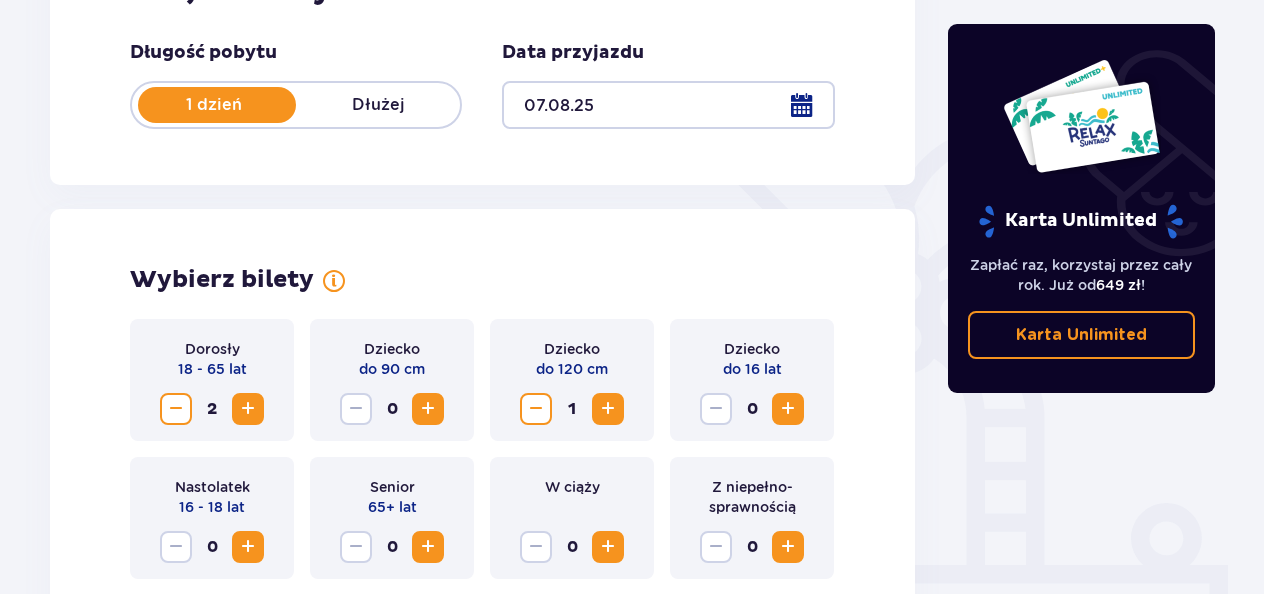 click at bounding box center (536, 409) 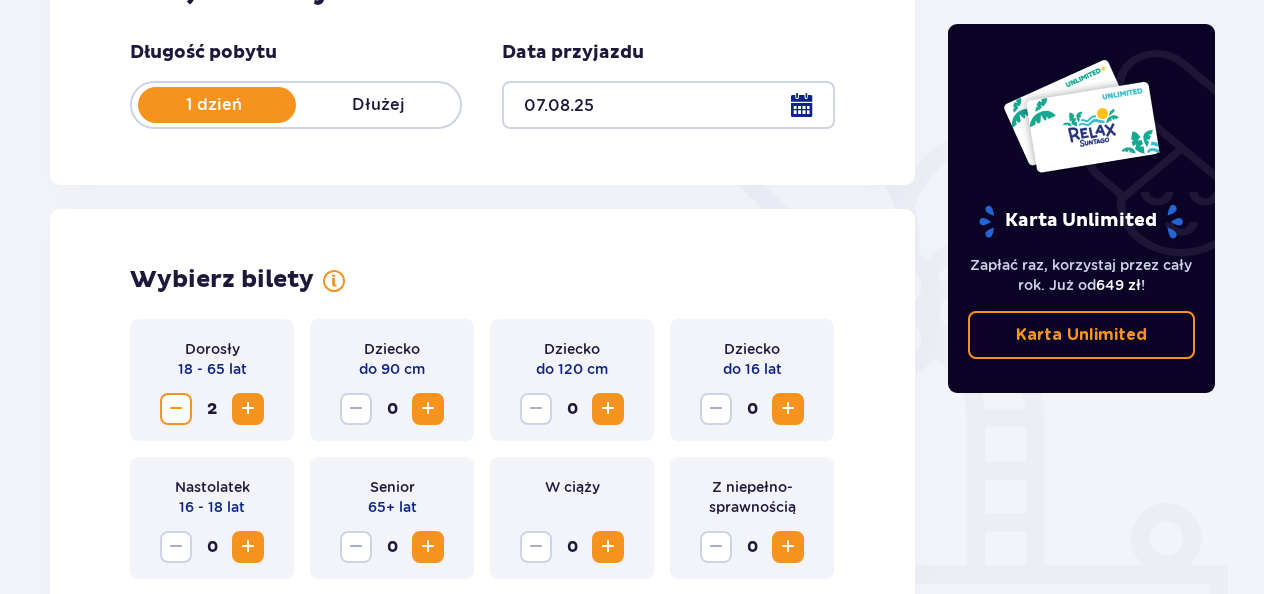 click on "1 dzień Dłużej" at bounding box center [296, 105] 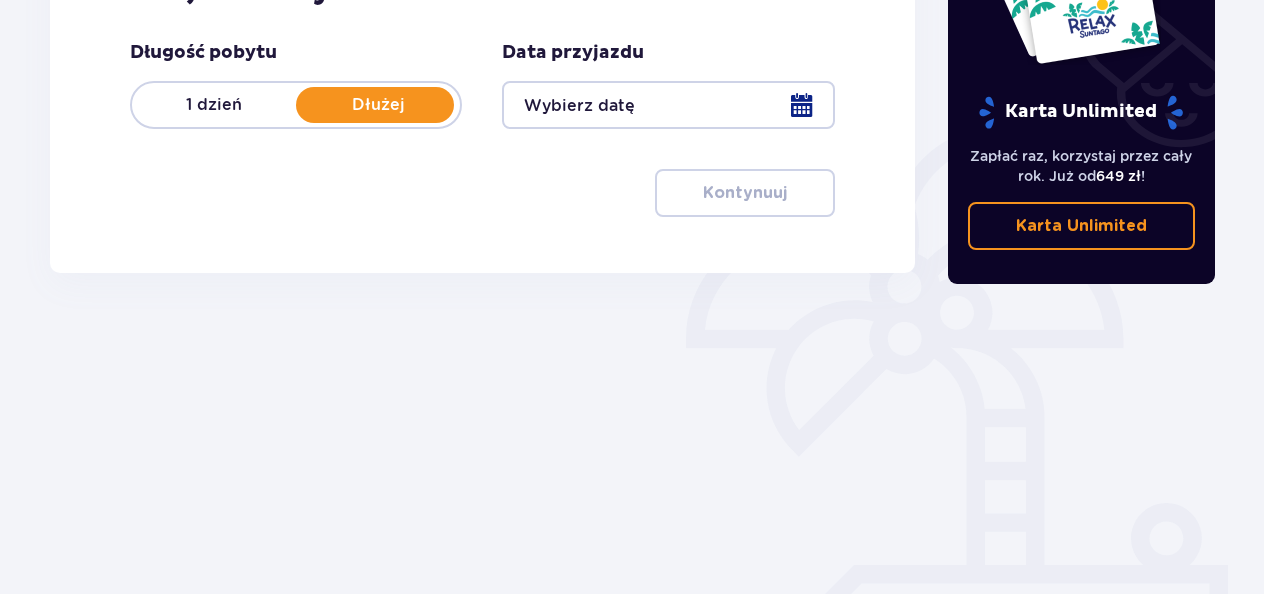 click on "1 dzień" at bounding box center (214, 105) 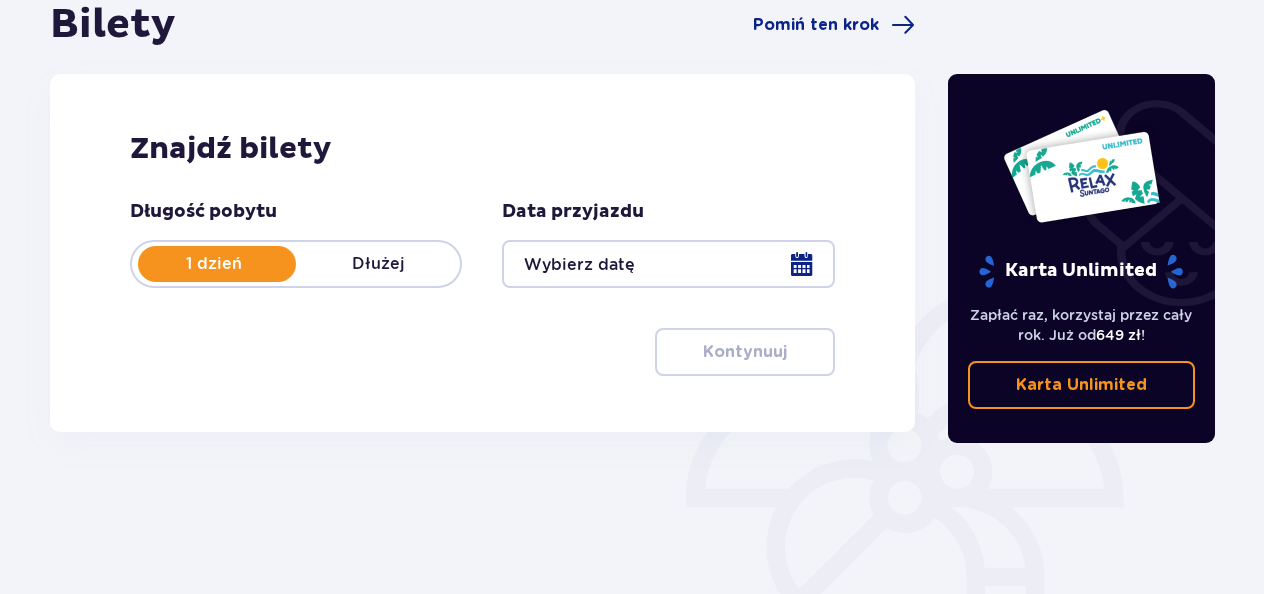 scroll, scrollTop: 211, scrollLeft: 0, axis: vertical 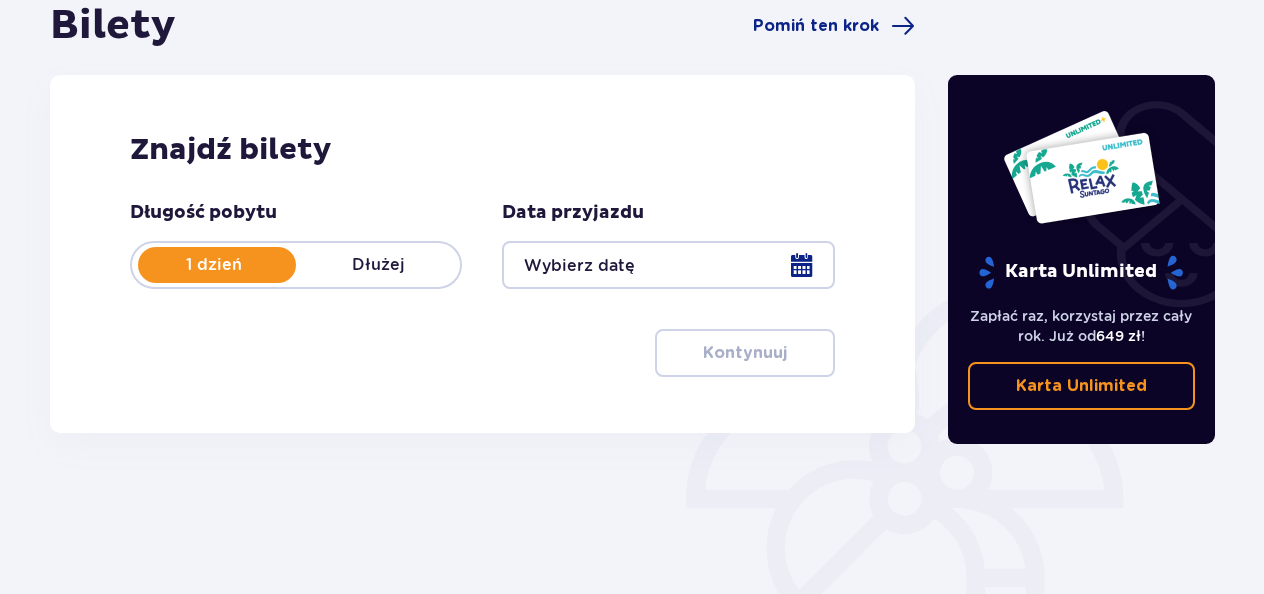 click at bounding box center [668, 265] 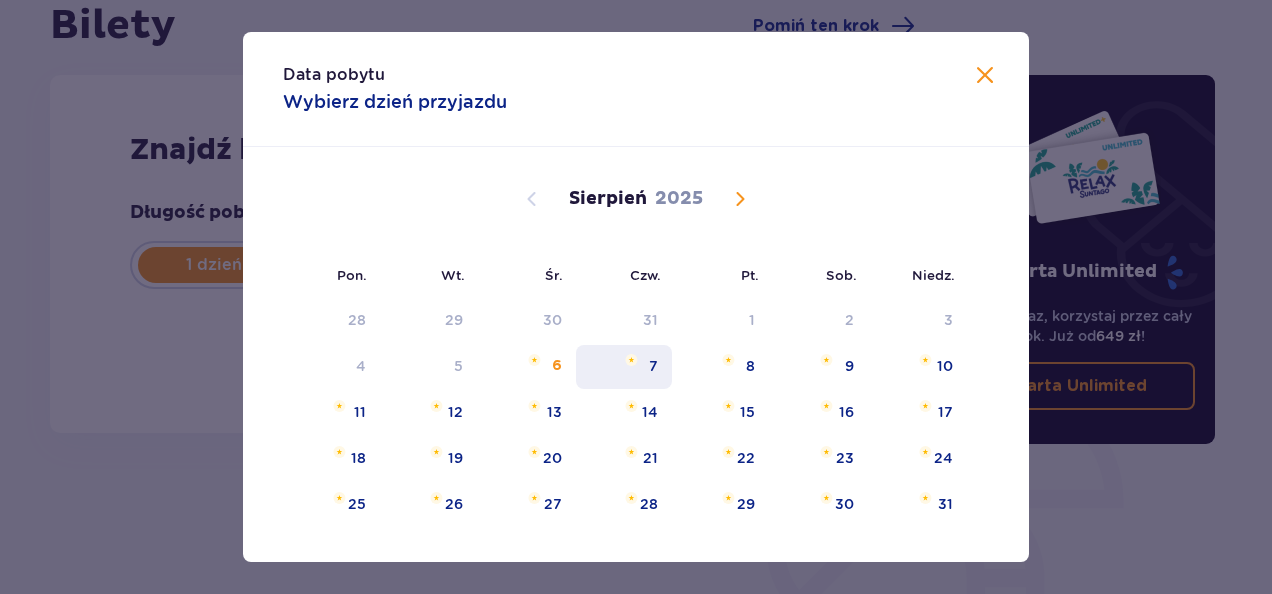 click on "7" at bounding box center (653, 366) 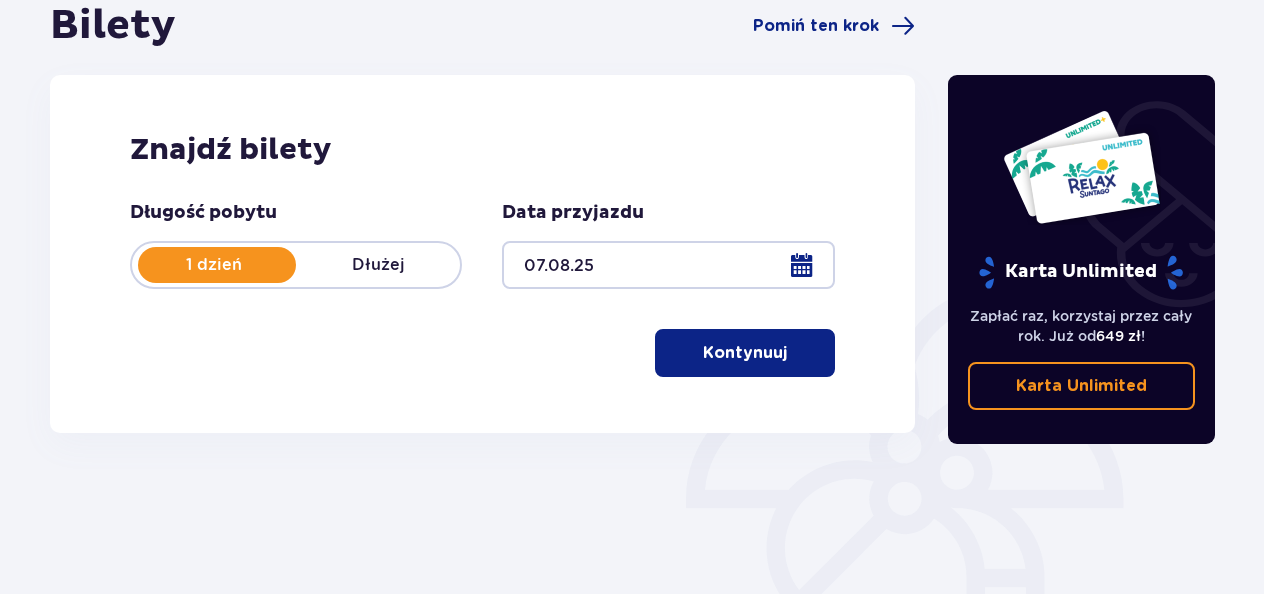click on "Kontynuuj" at bounding box center (745, 353) 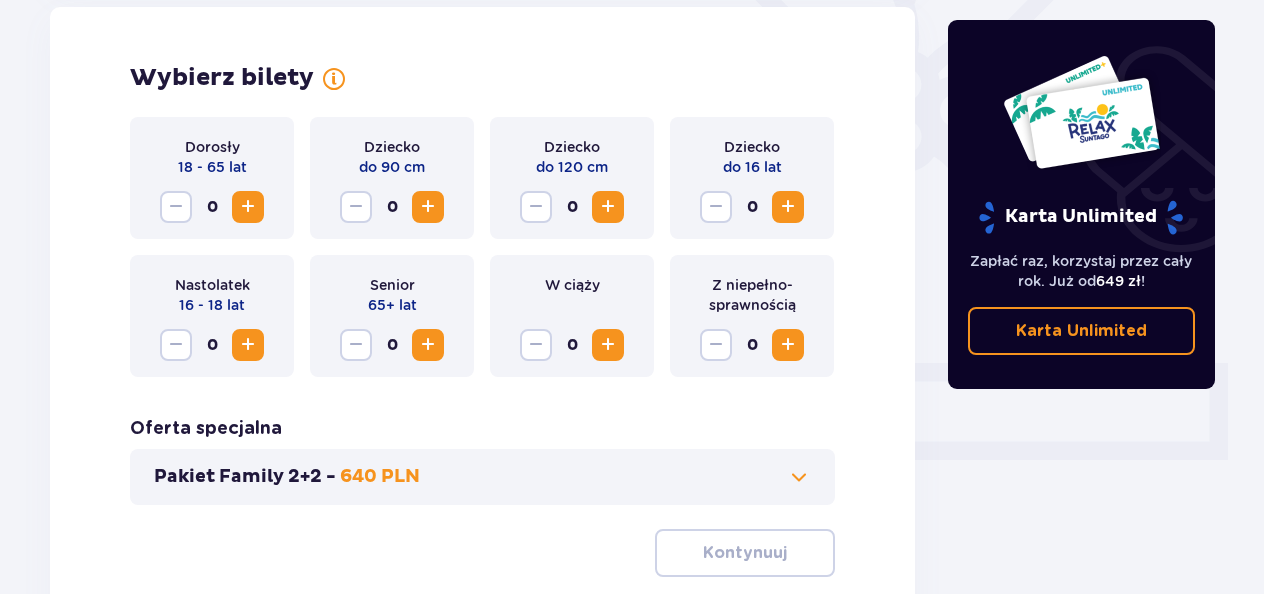 scroll, scrollTop: 575, scrollLeft: 0, axis: vertical 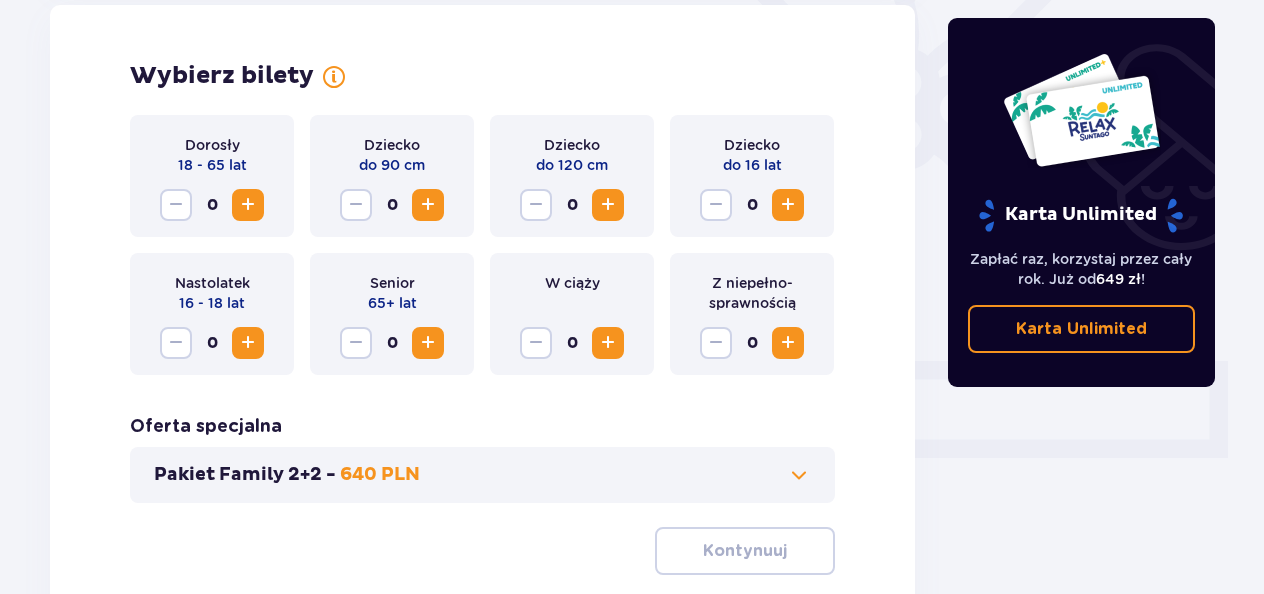 click at bounding box center [248, 205] 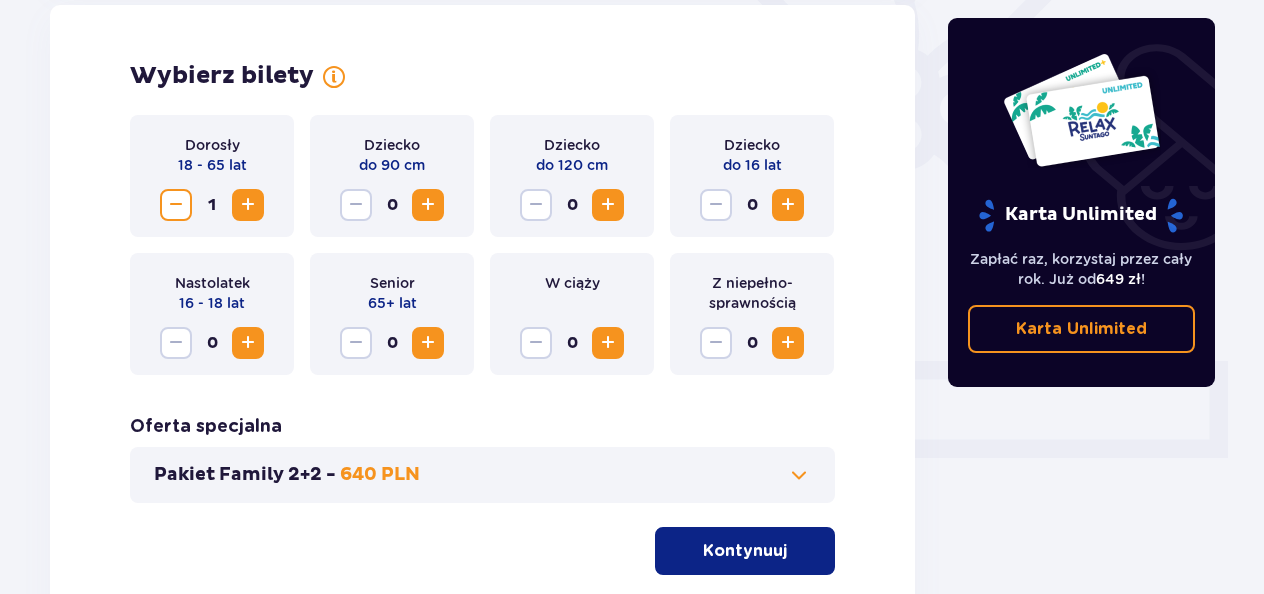 click at bounding box center [248, 205] 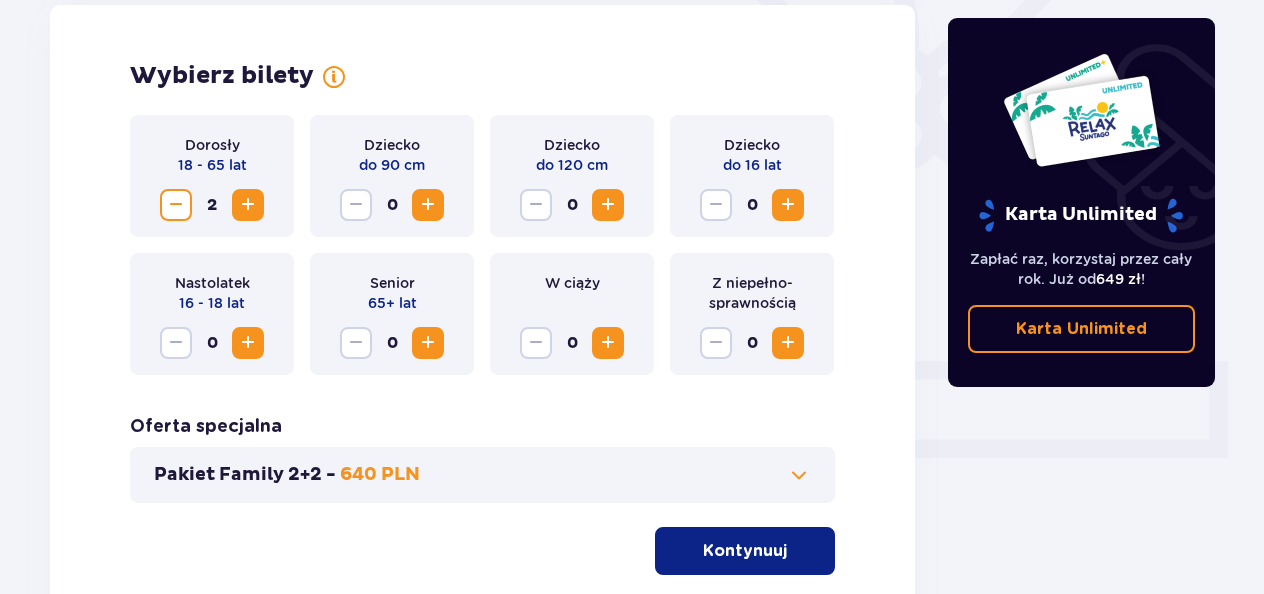 click on "Dziecko do 90 cm 0" at bounding box center (392, 176) 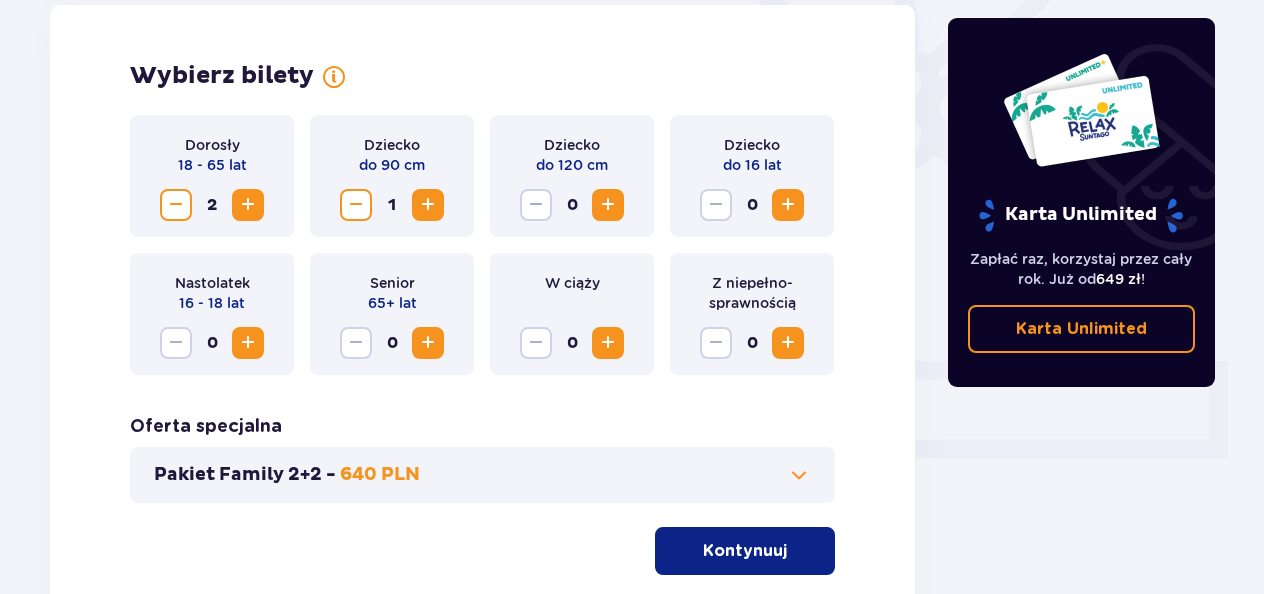 click at bounding box center (176, 205) 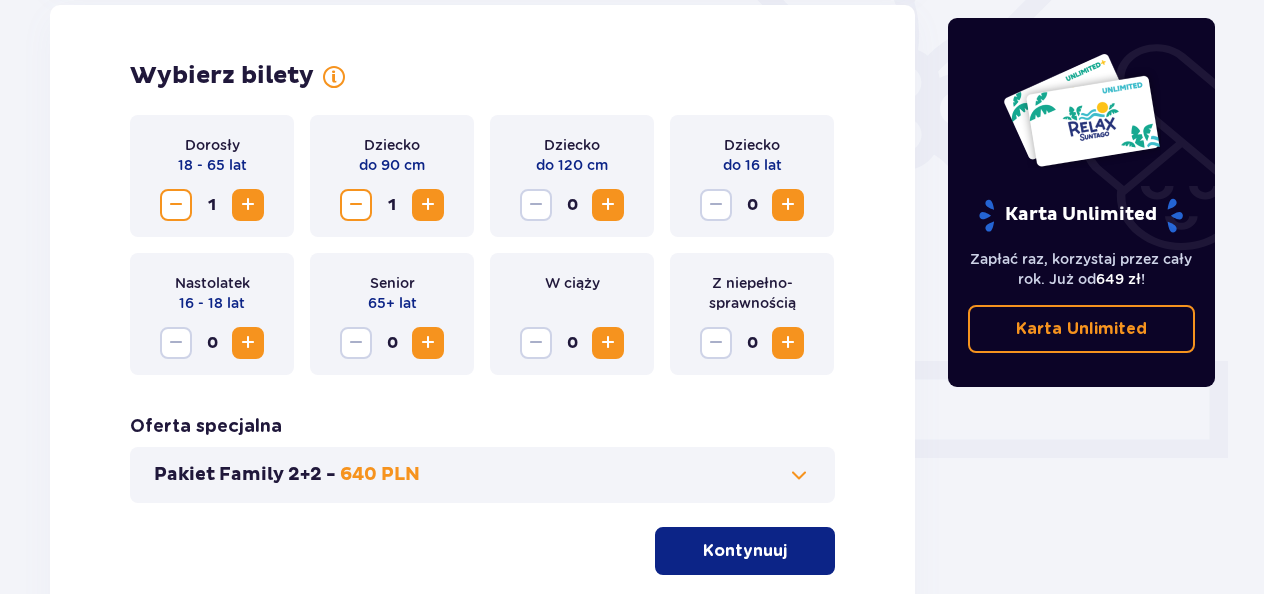 click on "Kontynuuj" at bounding box center [745, 551] 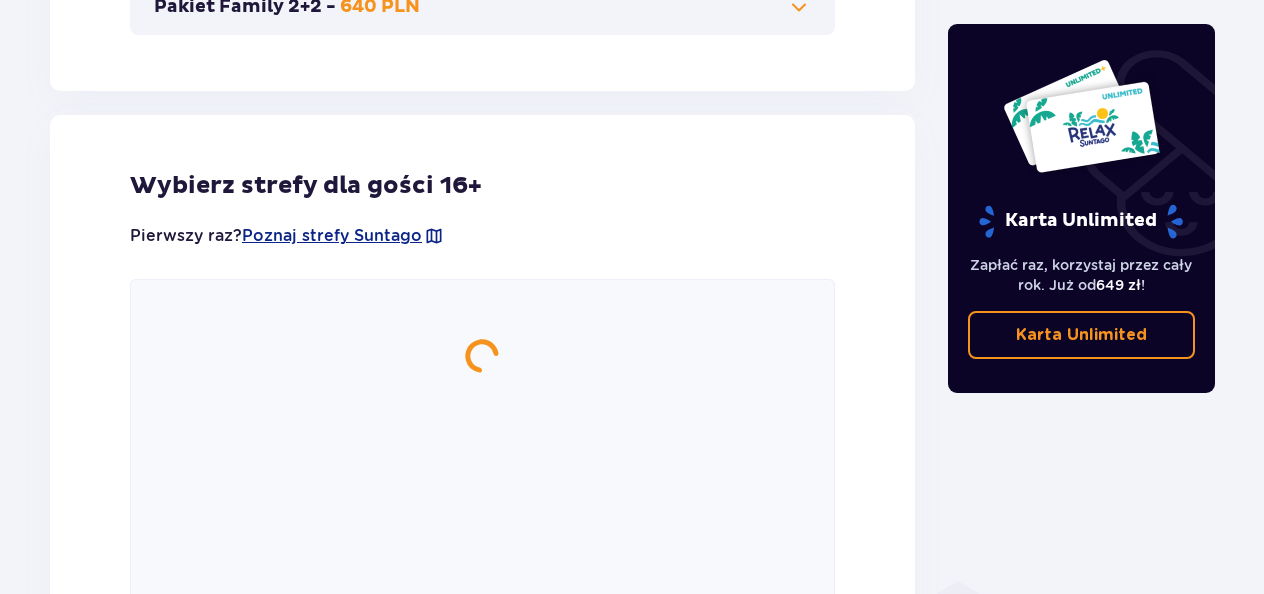 scroll, scrollTop: 1110, scrollLeft: 0, axis: vertical 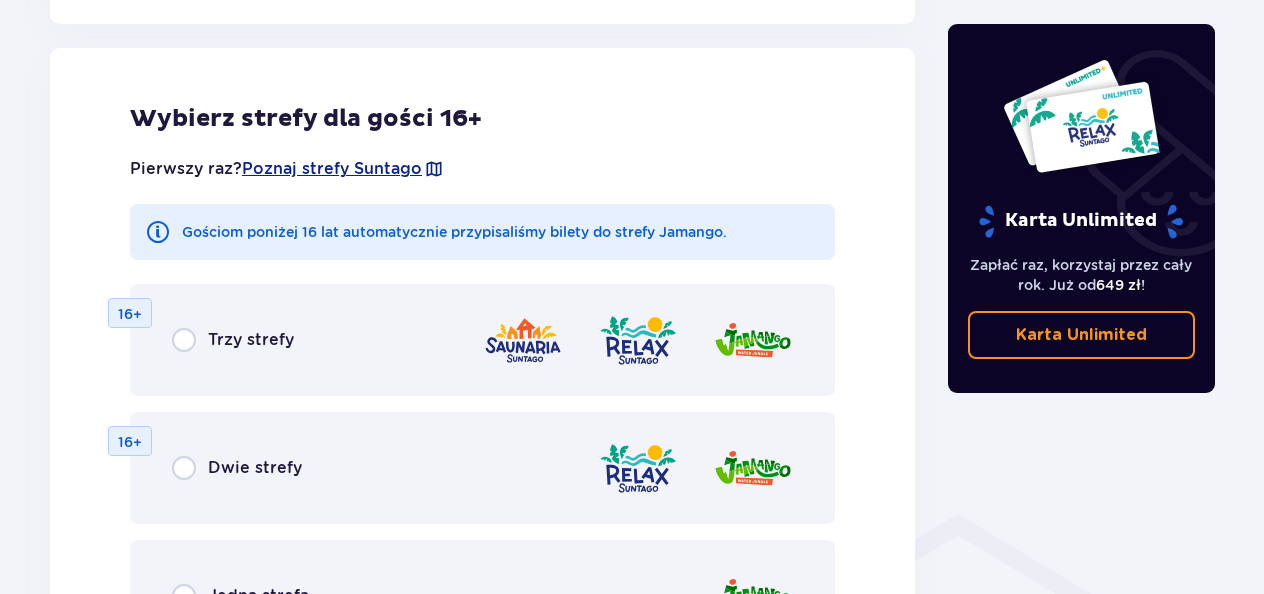 click on "Trzy strefy 16+" at bounding box center (482, 340) 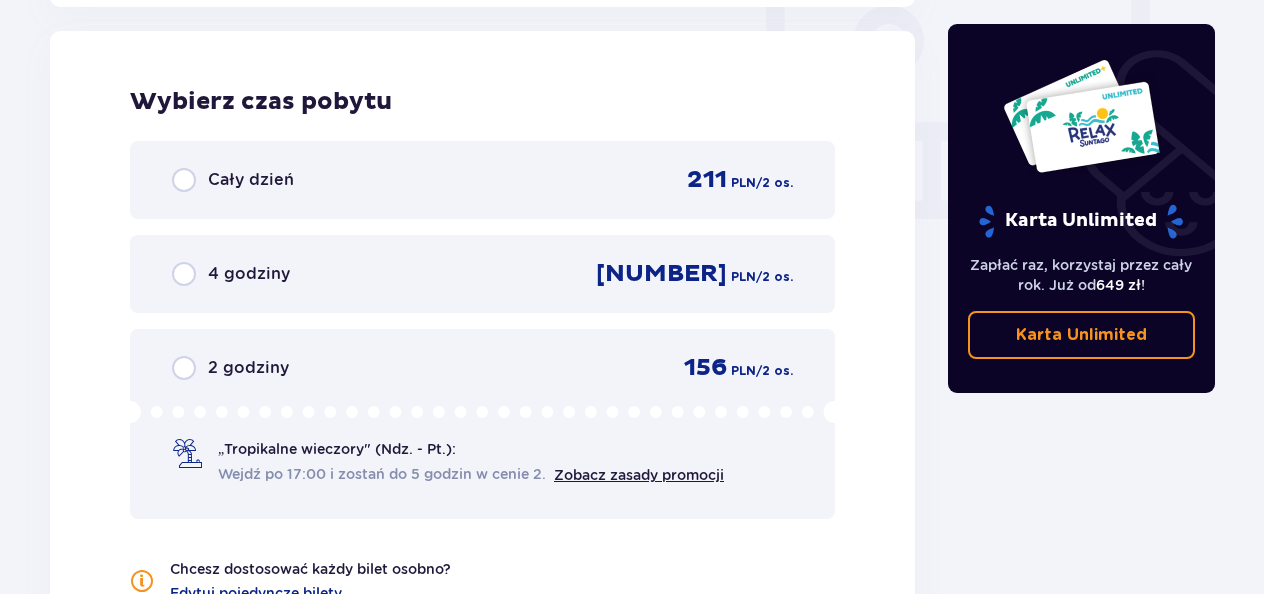 scroll, scrollTop: 1896, scrollLeft: 0, axis: vertical 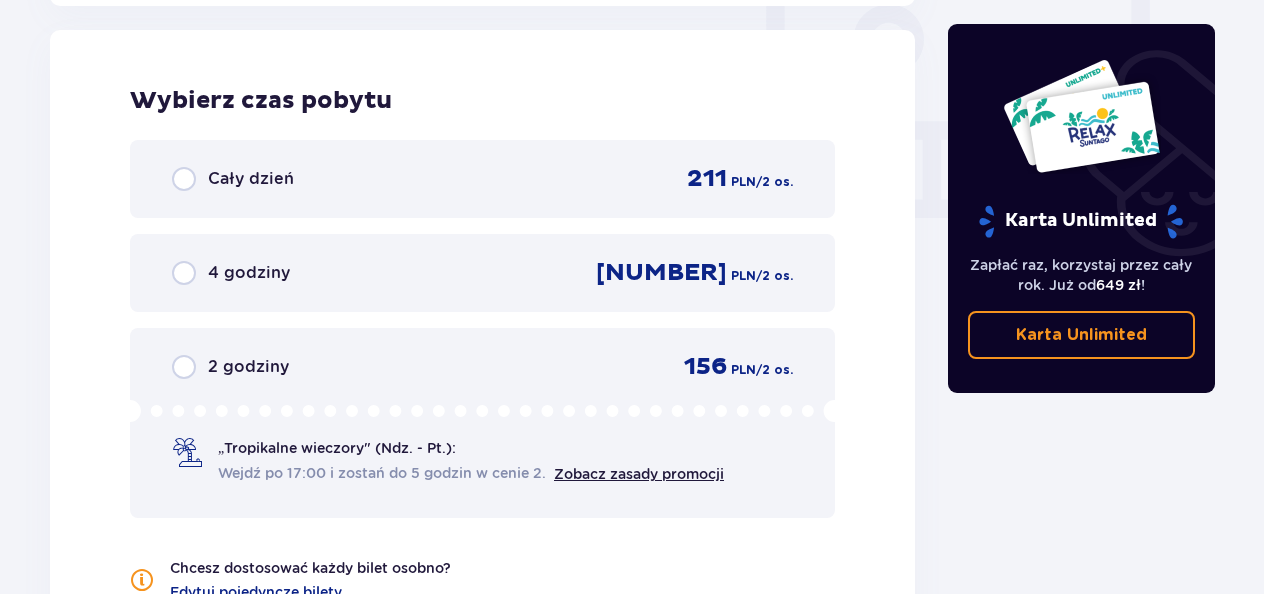 click on "Cały dzień   211 PLN / 2 os." at bounding box center [482, 179] 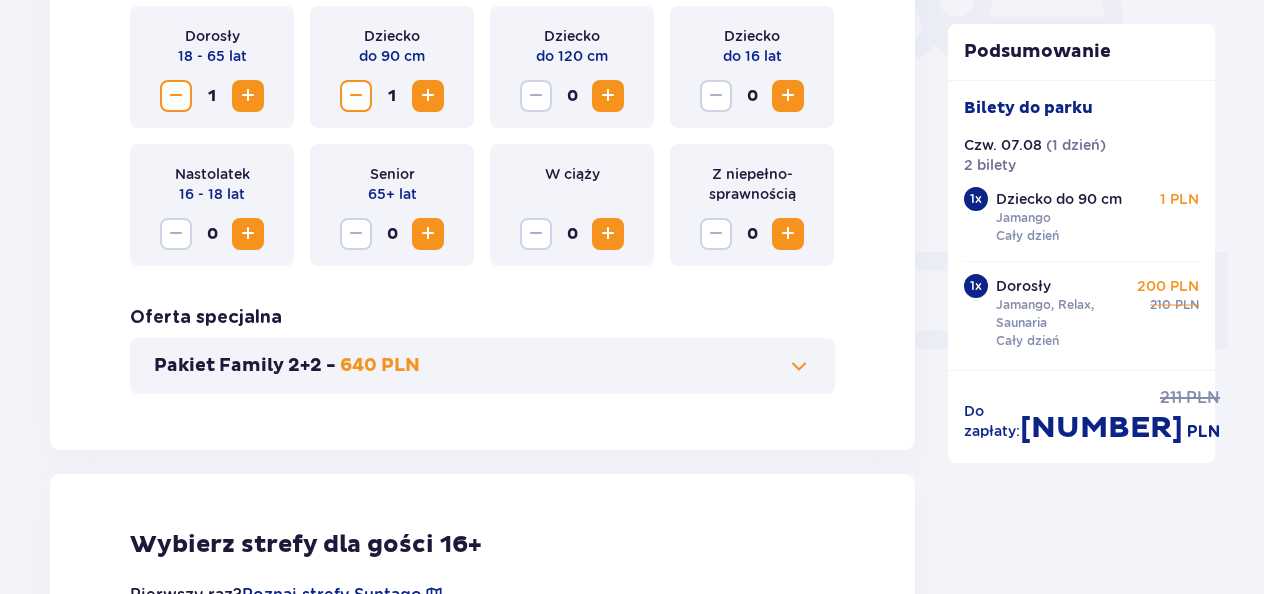 scroll, scrollTop: 684, scrollLeft: 0, axis: vertical 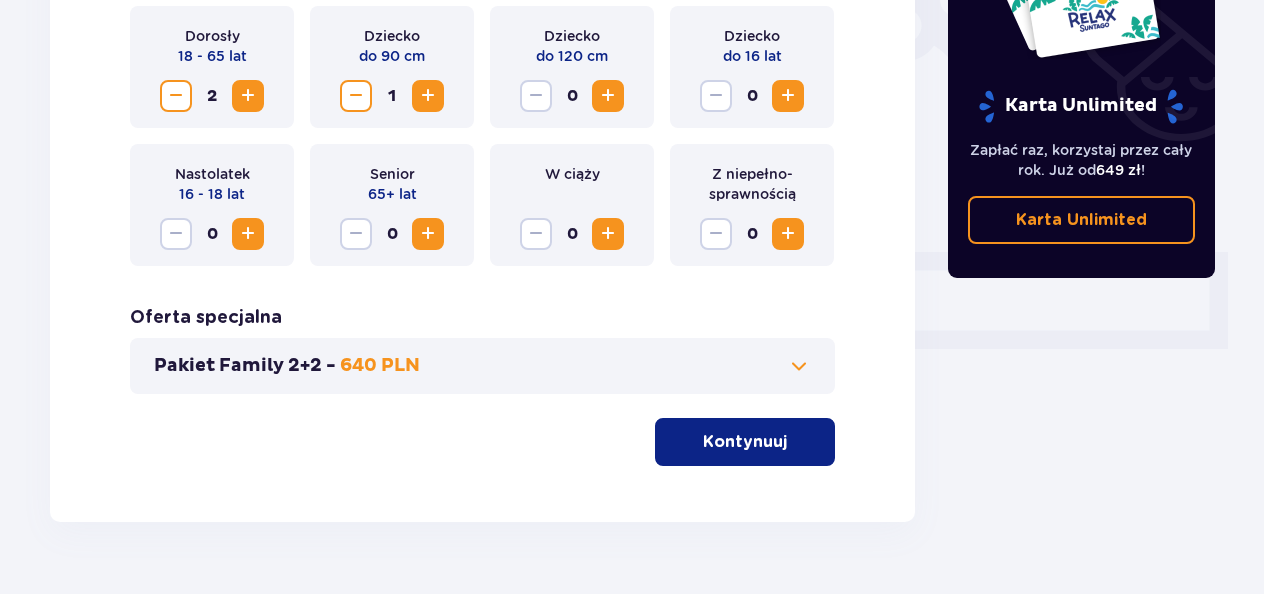 click at bounding box center (356, 96) 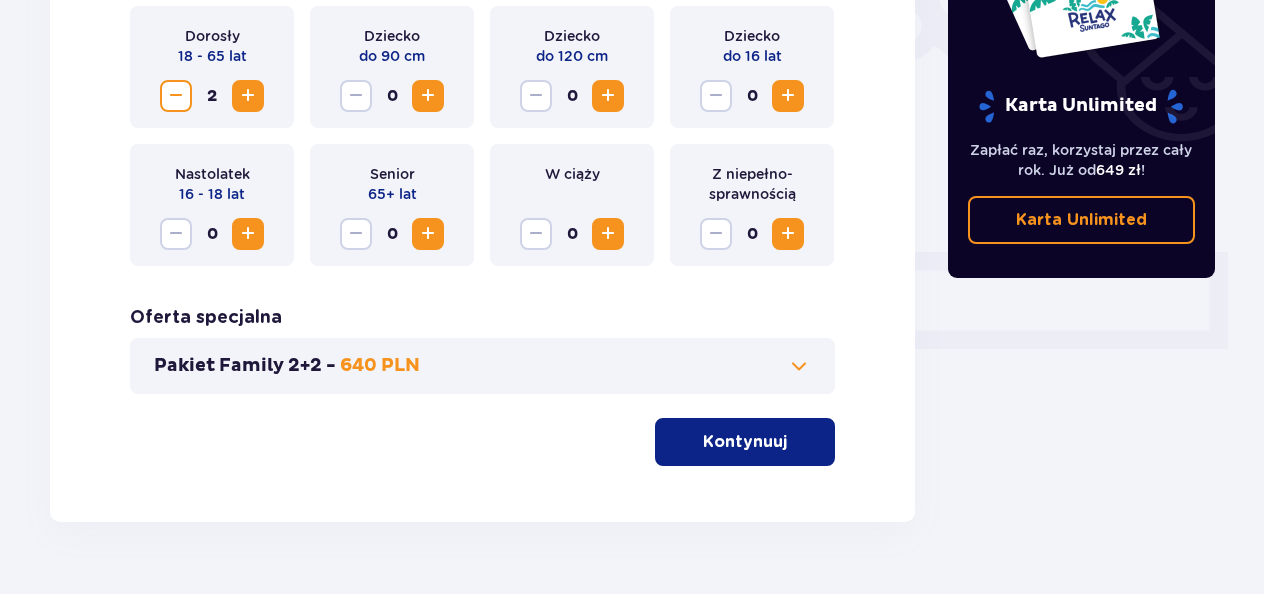 click on "Kontynuuj" at bounding box center [745, 442] 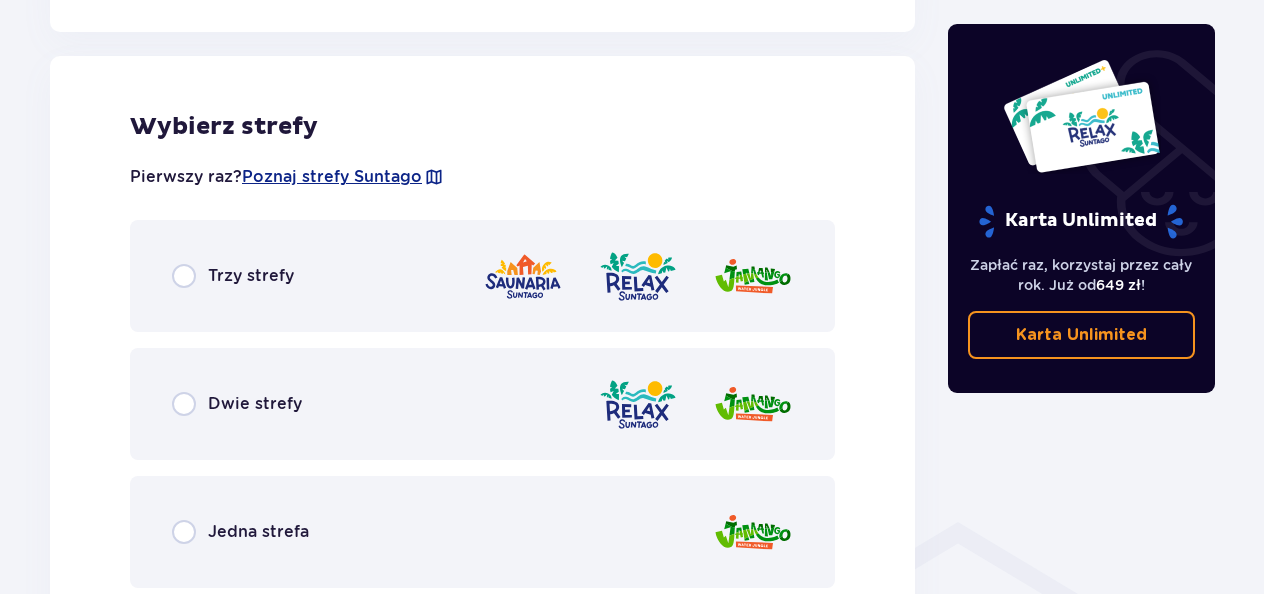 scroll, scrollTop: 1110, scrollLeft: 0, axis: vertical 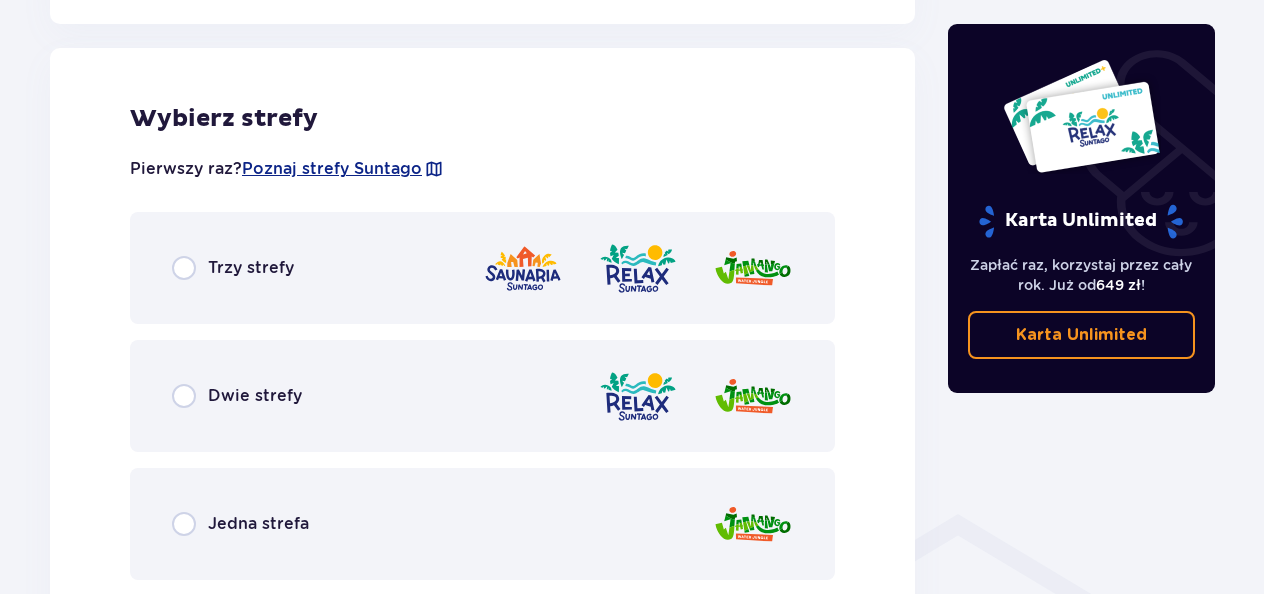 click on "Trzy strefy" at bounding box center (482, 268) 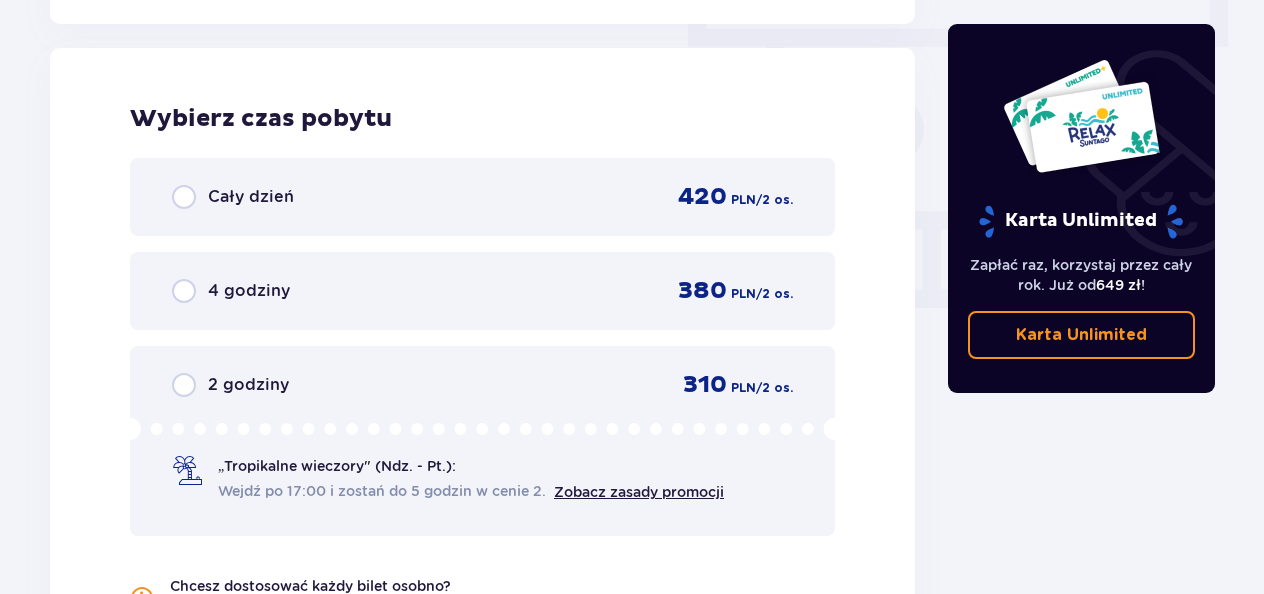 scroll, scrollTop: 1804, scrollLeft: 0, axis: vertical 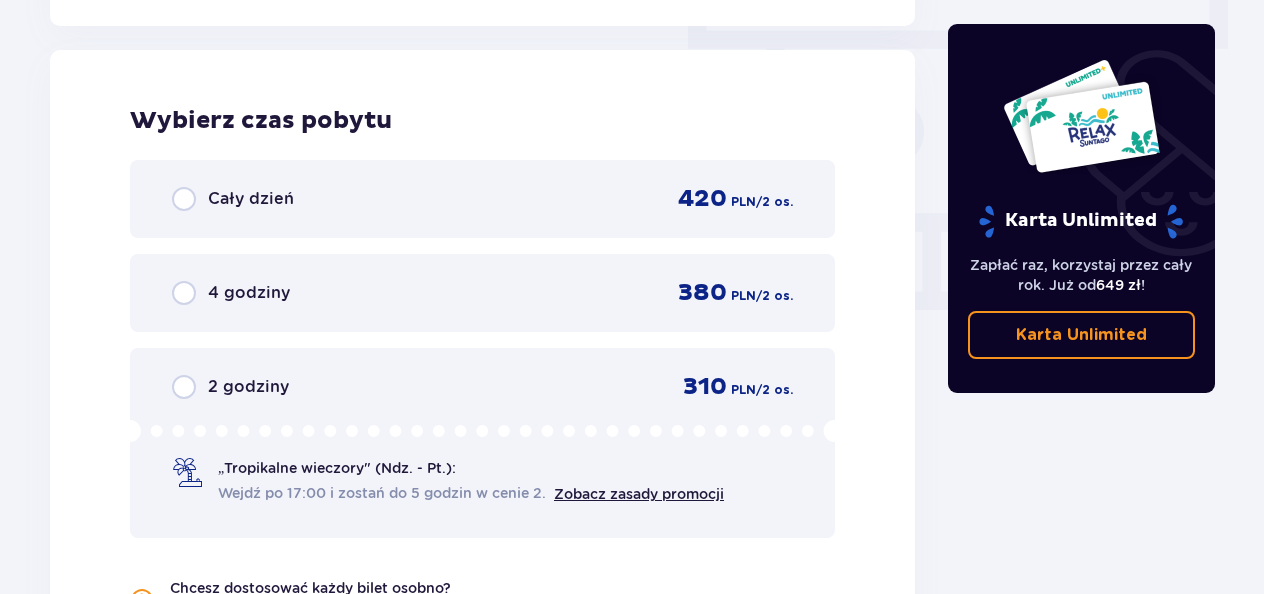click on "Cały dzień   420 PLN / 2 os." at bounding box center (482, 199) 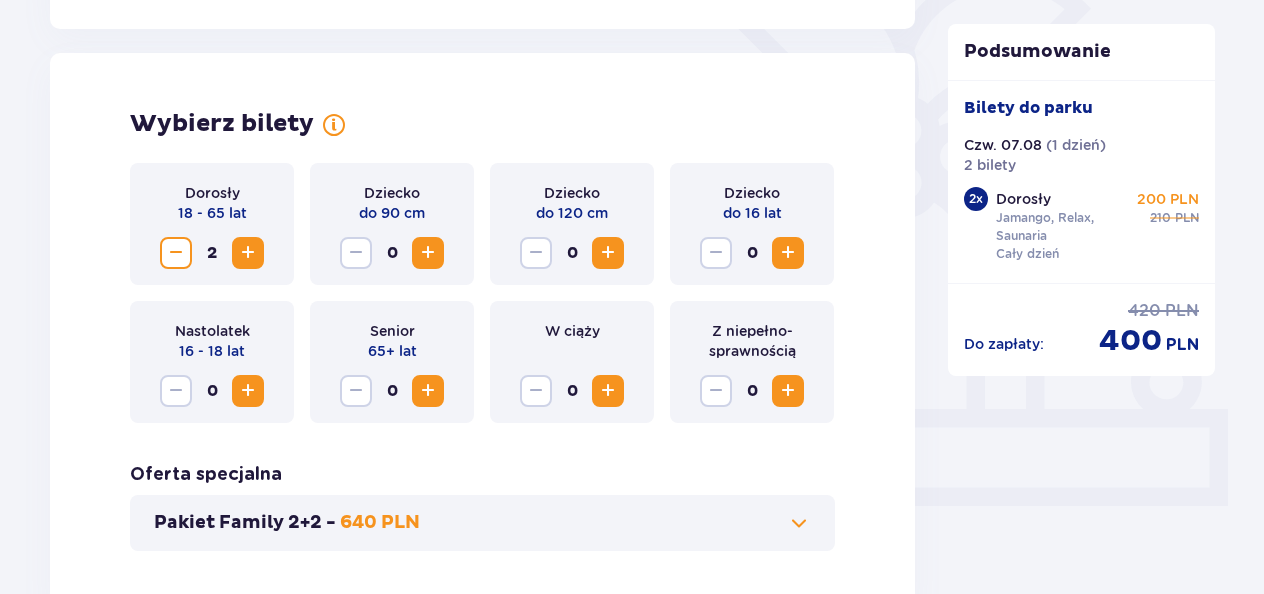 scroll, scrollTop: 526, scrollLeft: 0, axis: vertical 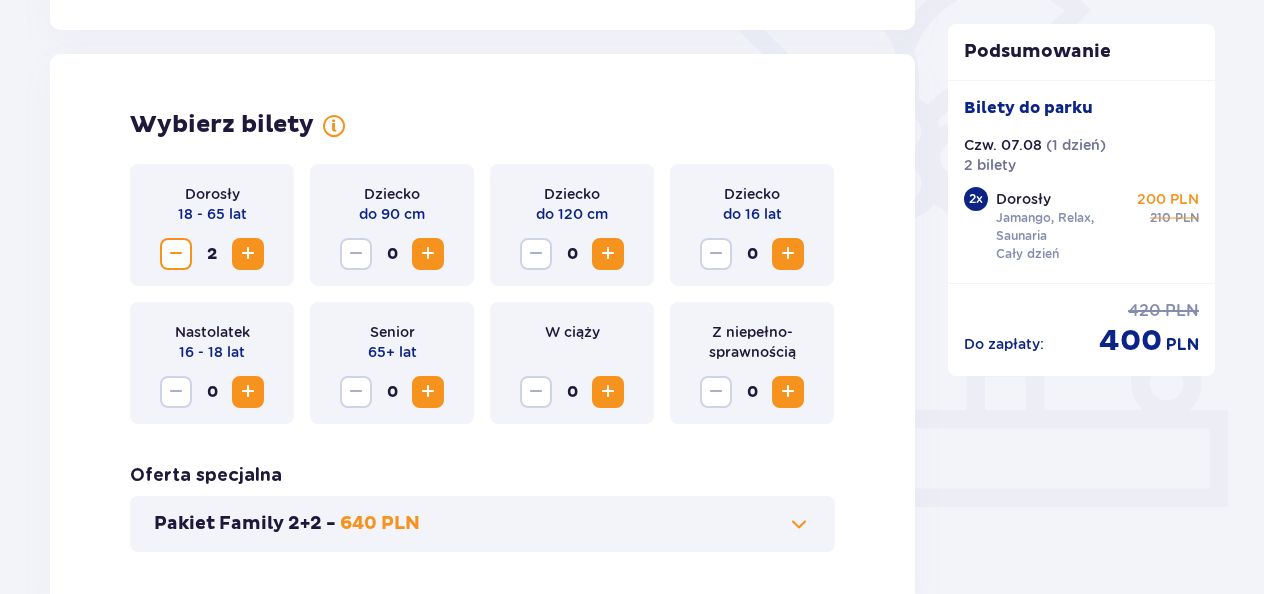 click at bounding box center (608, 254) 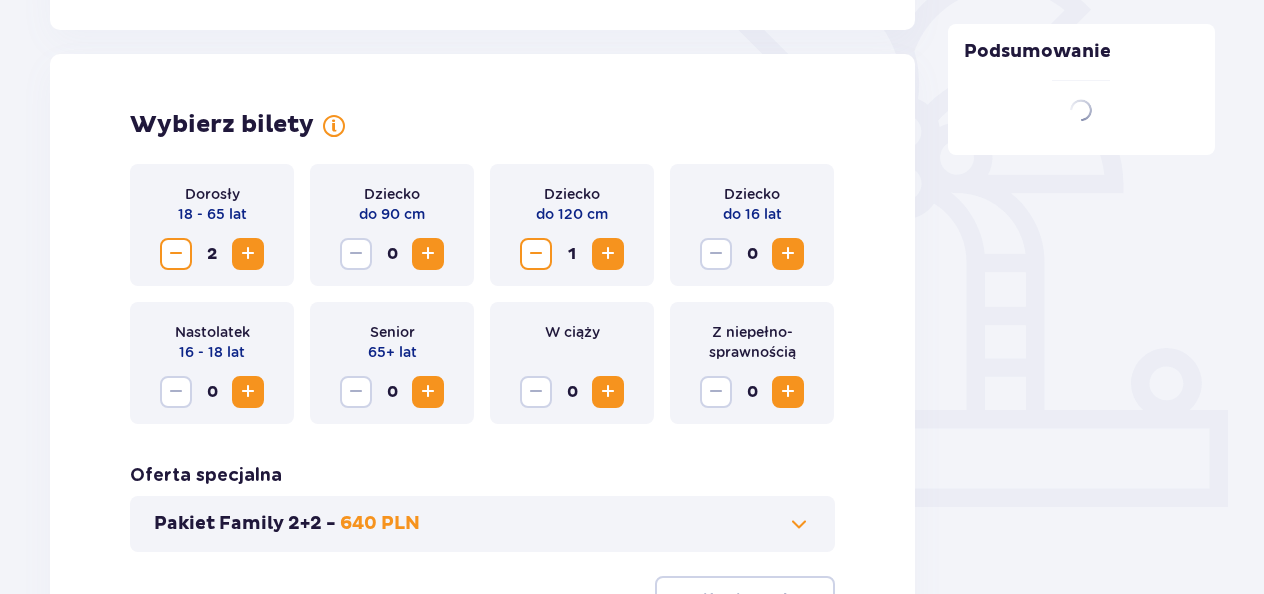click at bounding box center [608, 254] 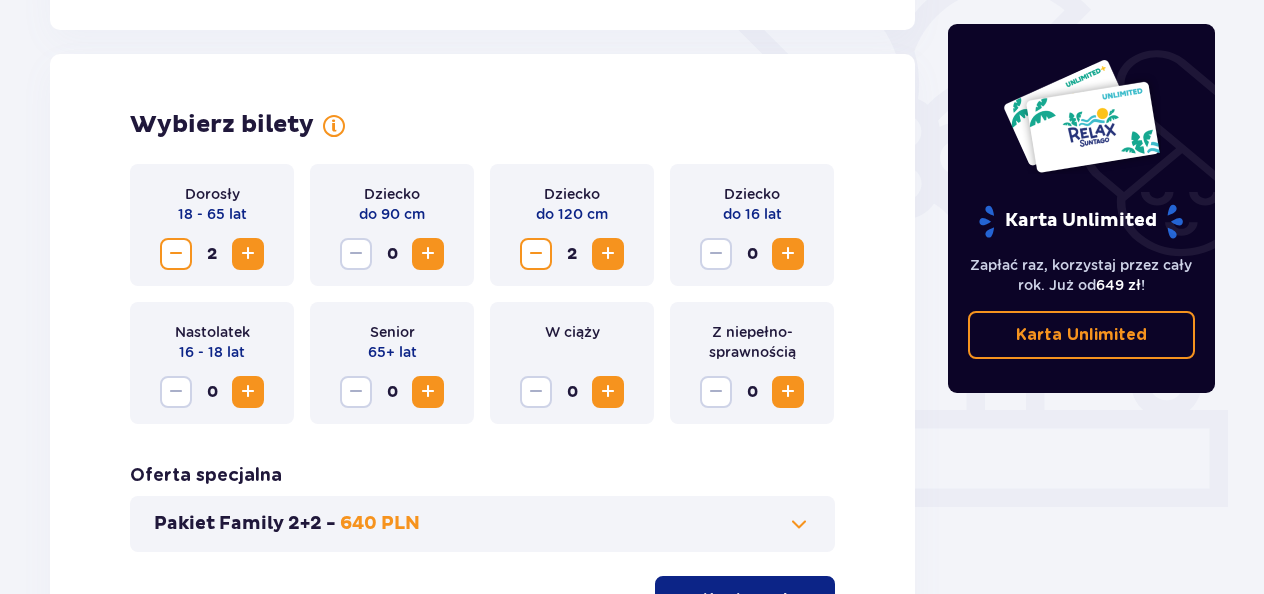 scroll, scrollTop: 730, scrollLeft: 0, axis: vertical 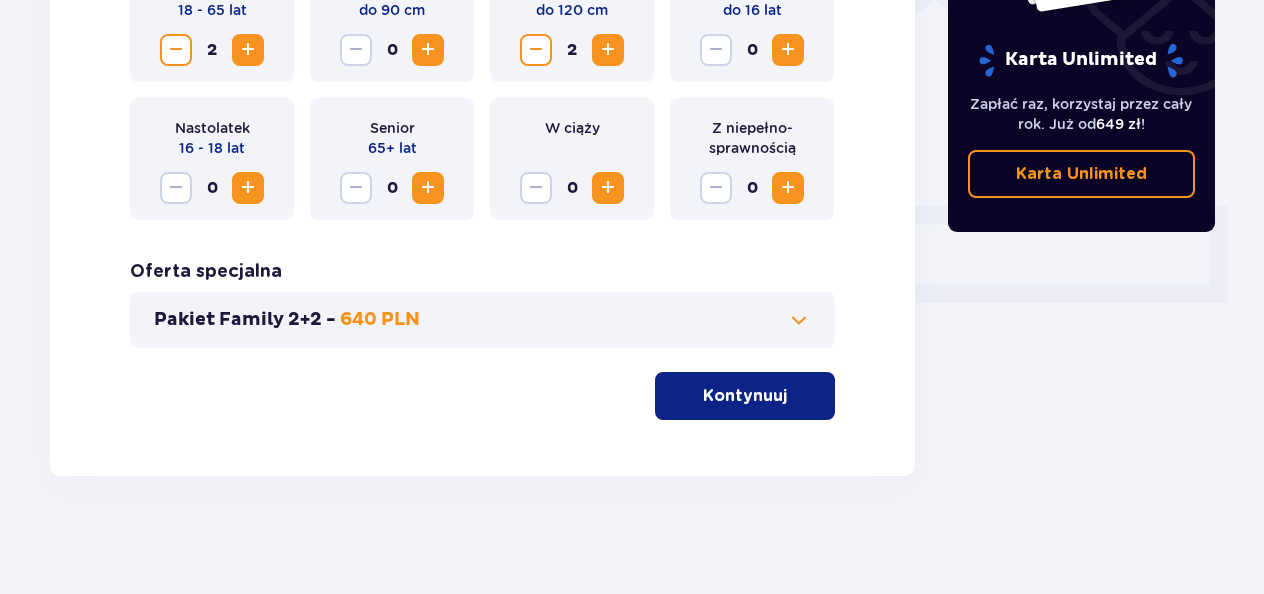 click on "Kontynuuj" at bounding box center [745, 396] 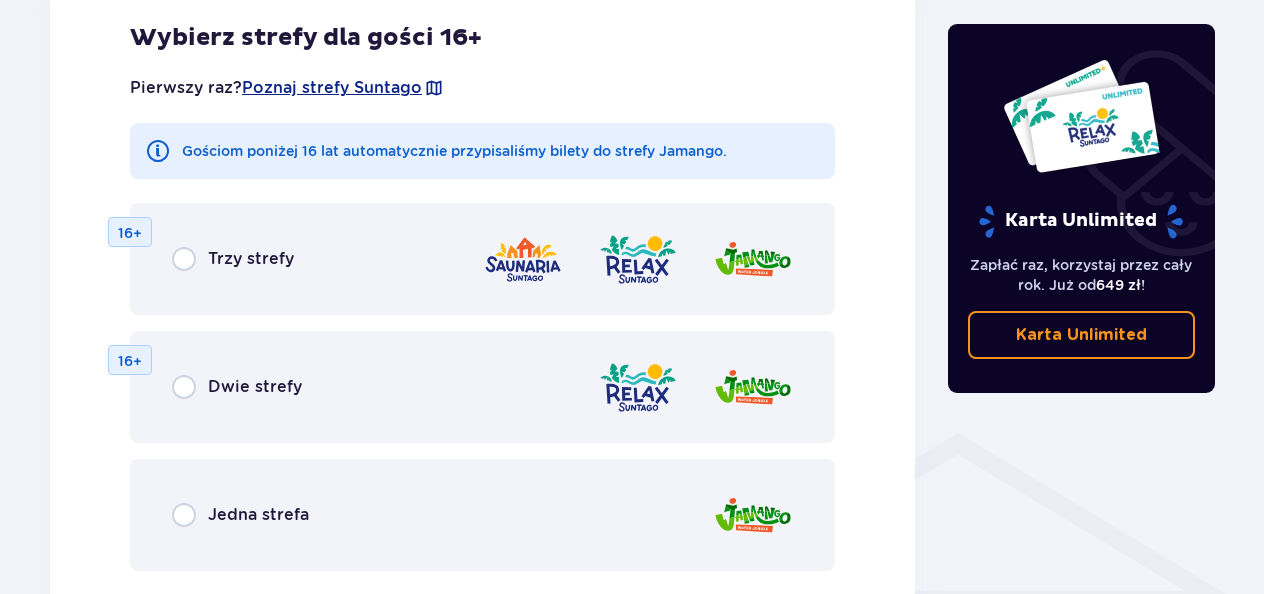 scroll, scrollTop: 1329, scrollLeft: 0, axis: vertical 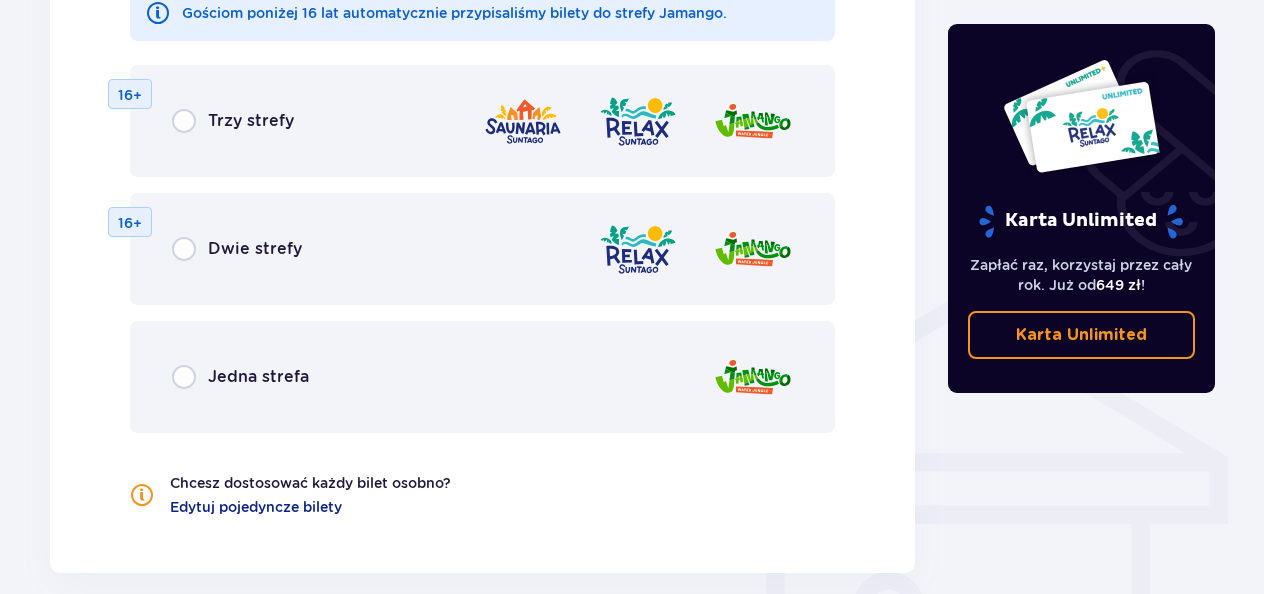 click on "Trzy strefy 16+" at bounding box center (482, 121) 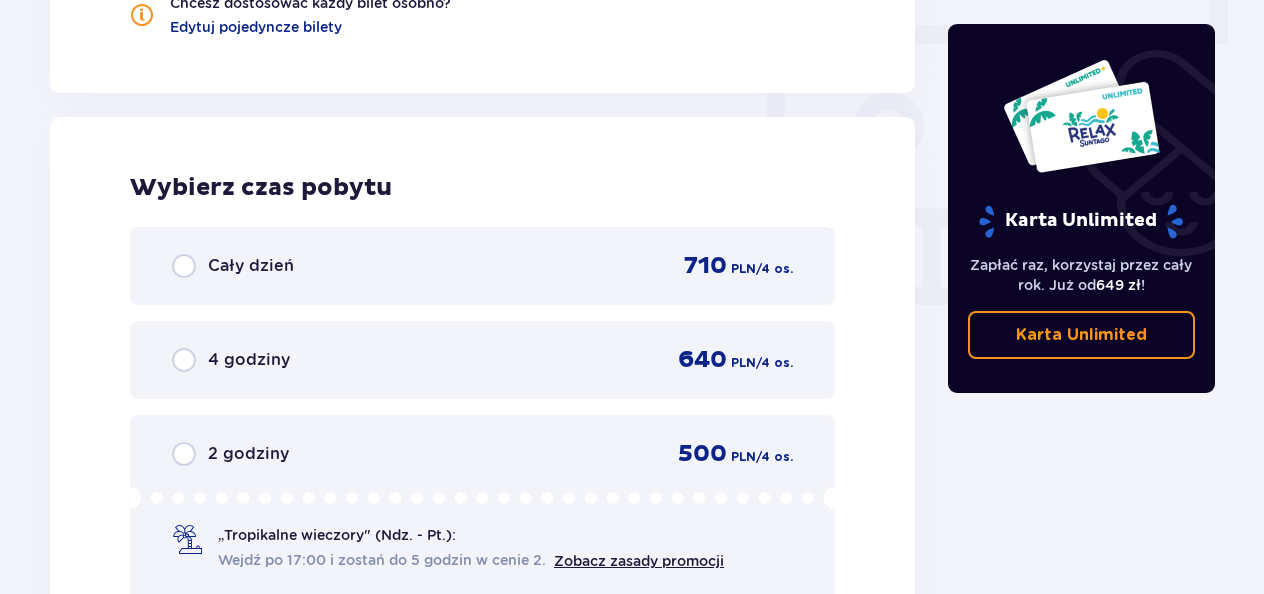 scroll, scrollTop: 1878, scrollLeft: 0, axis: vertical 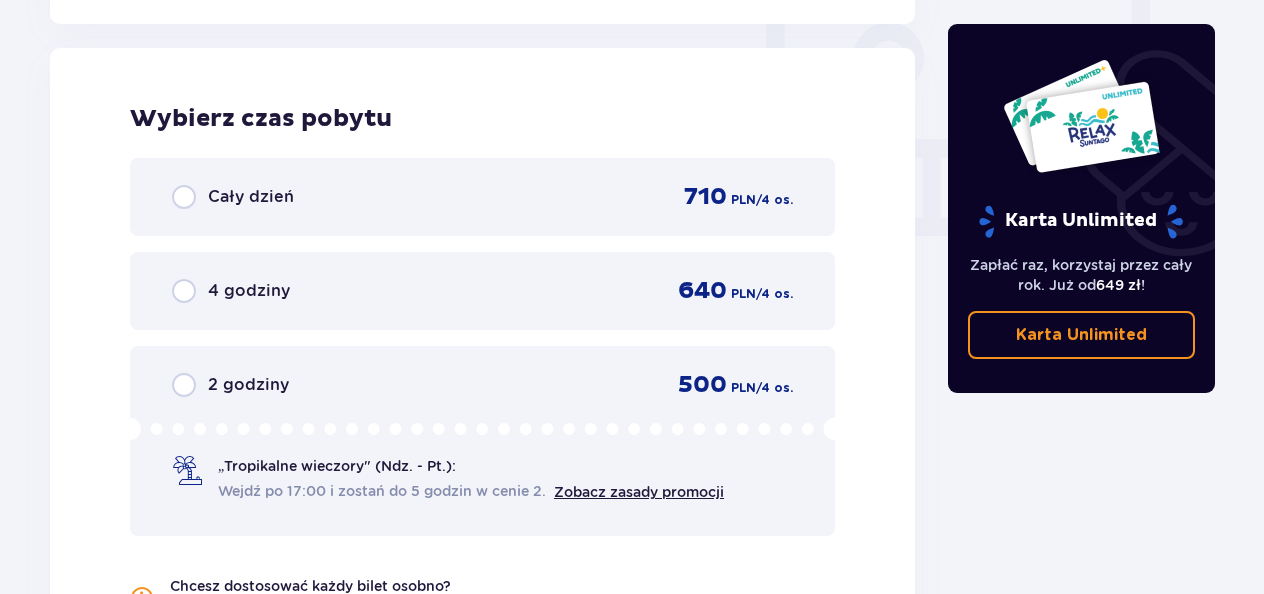 click on "Cały dzień   710 PLN / 4 os." at bounding box center [482, 197] 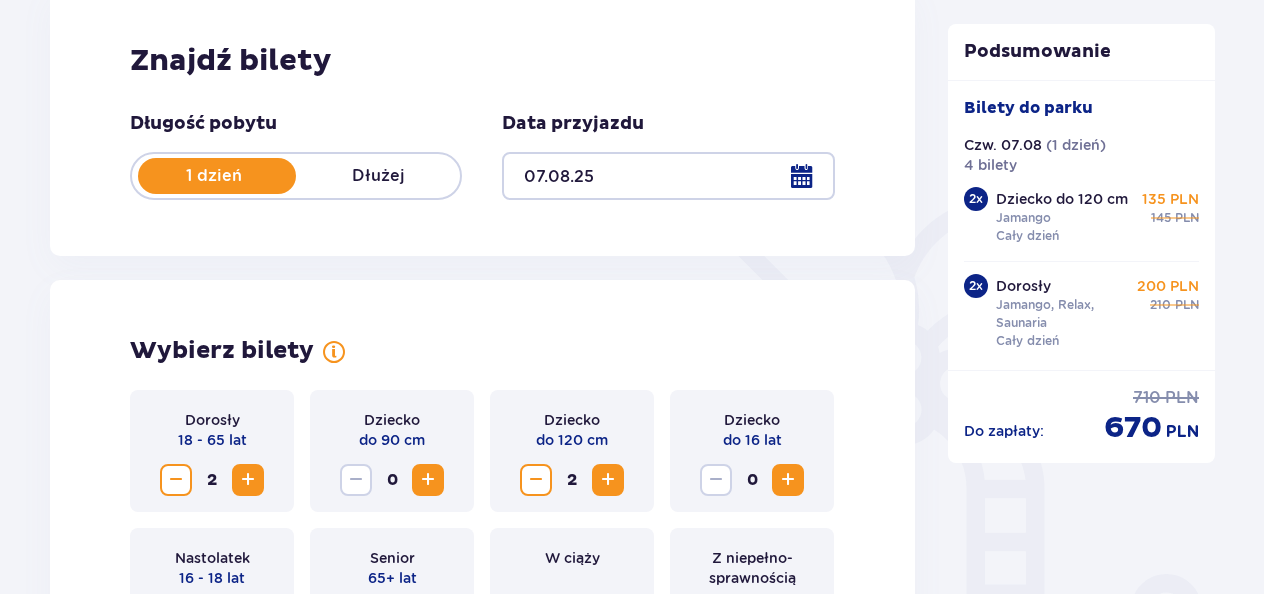 scroll, scrollTop: 0, scrollLeft: 0, axis: both 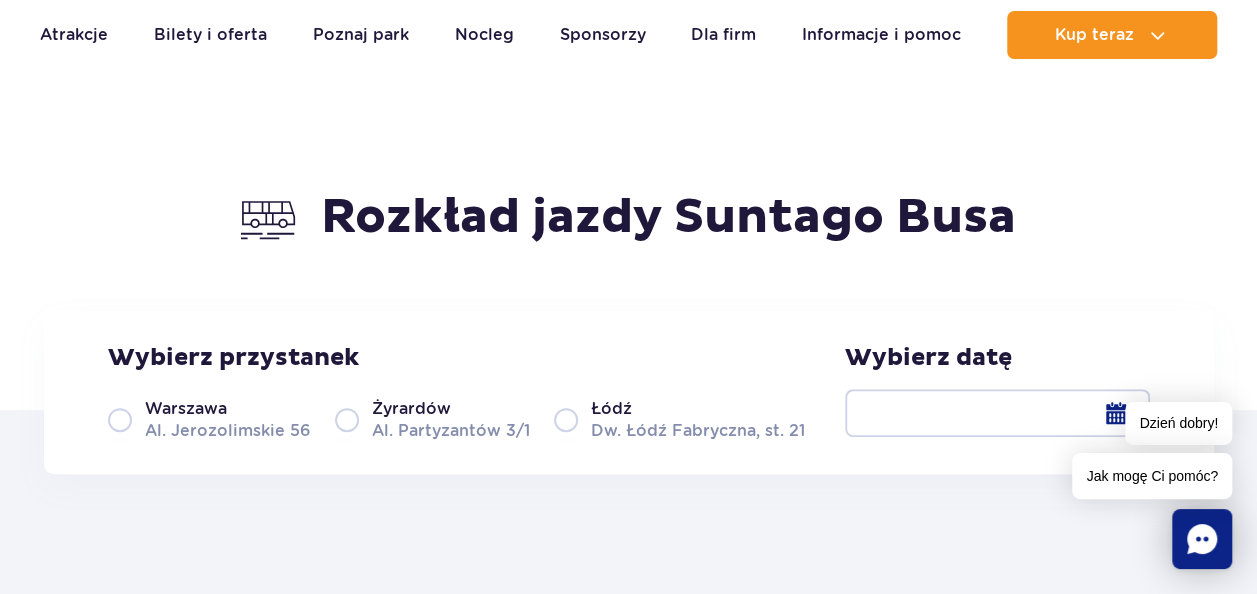 click on "Żyrardów" at bounding box center (411, 409) 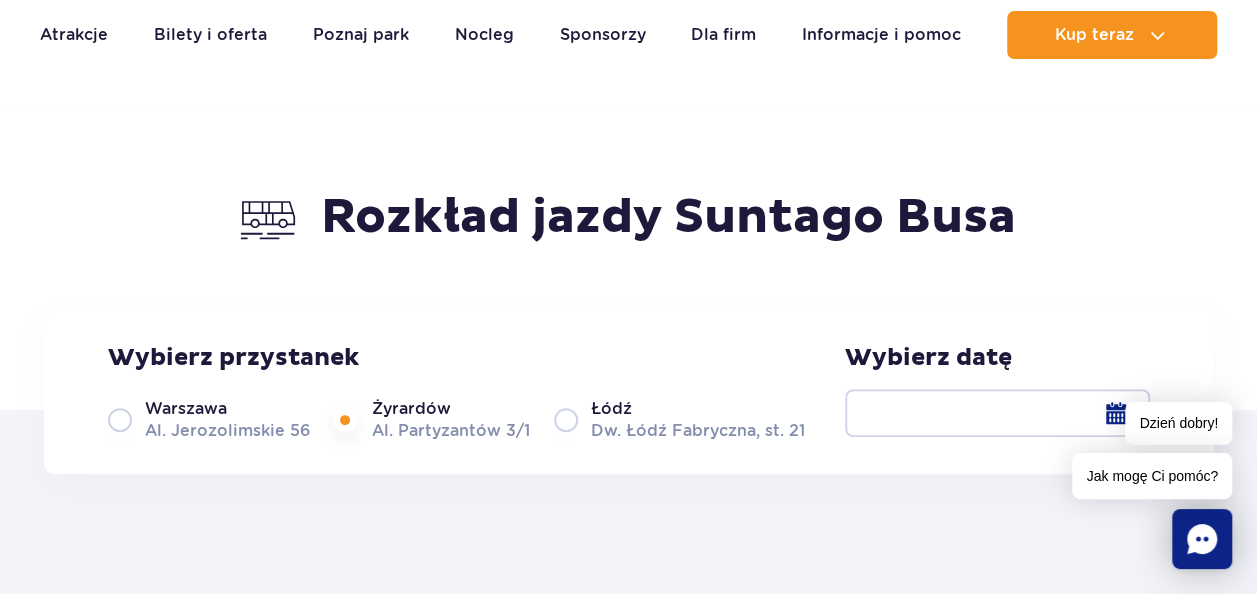 click at bounding box center (997, 413) 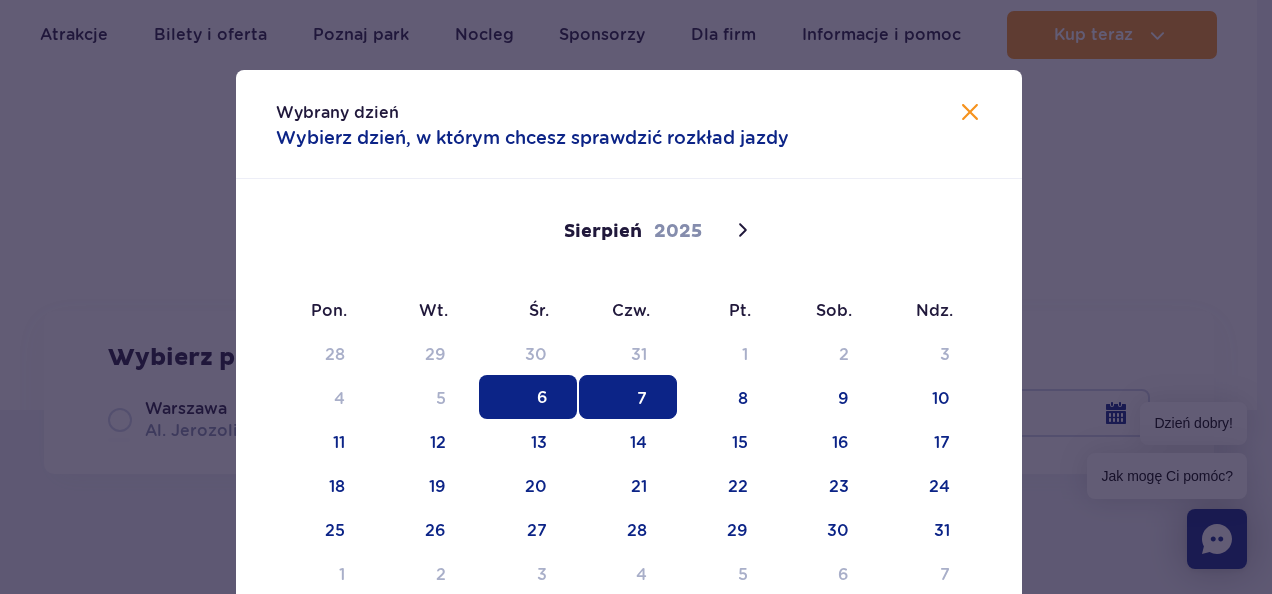 click on "7" at bounding box center (628, 397) 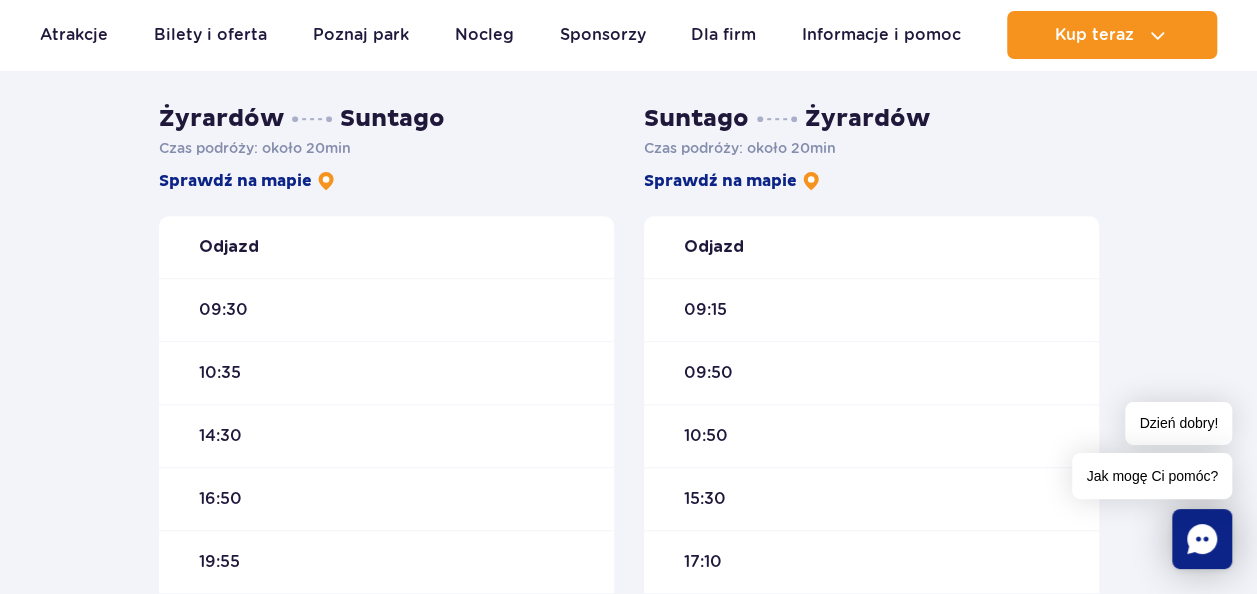 scroll, scrollTop: 573, scrollLeft: 0, axis: vertical 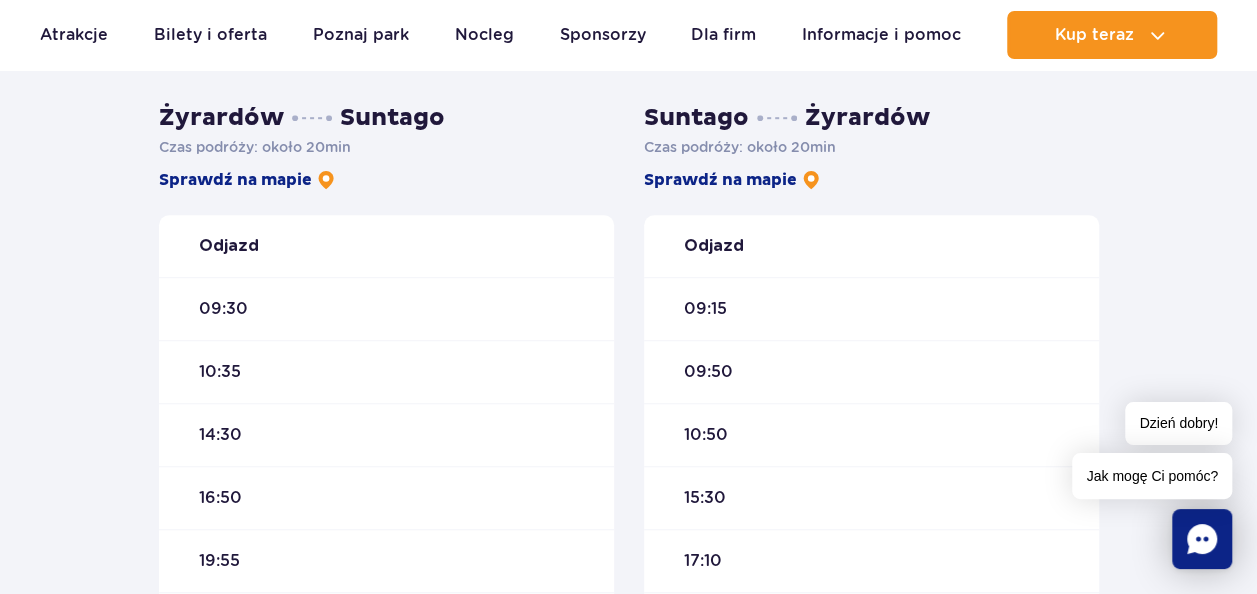 click on "09:30" at bounding box center [223, 309] 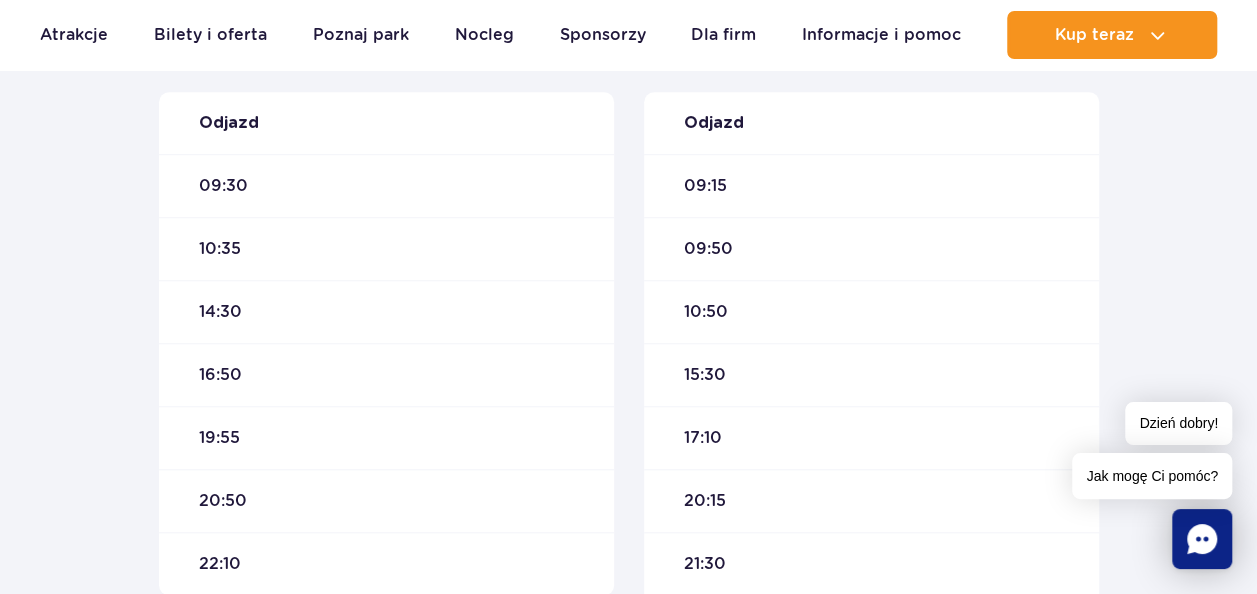 scroll, scrollTop: 697, scrollLeft: 0, axis: vertical 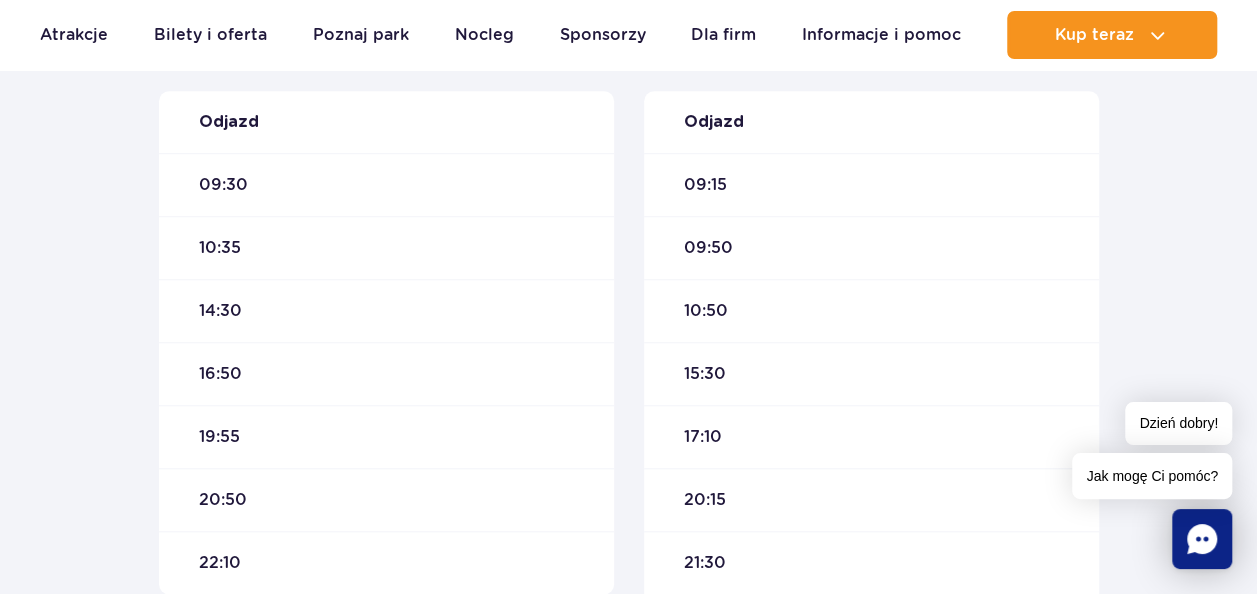 click on "09:30" at bounding box center [223, 185] 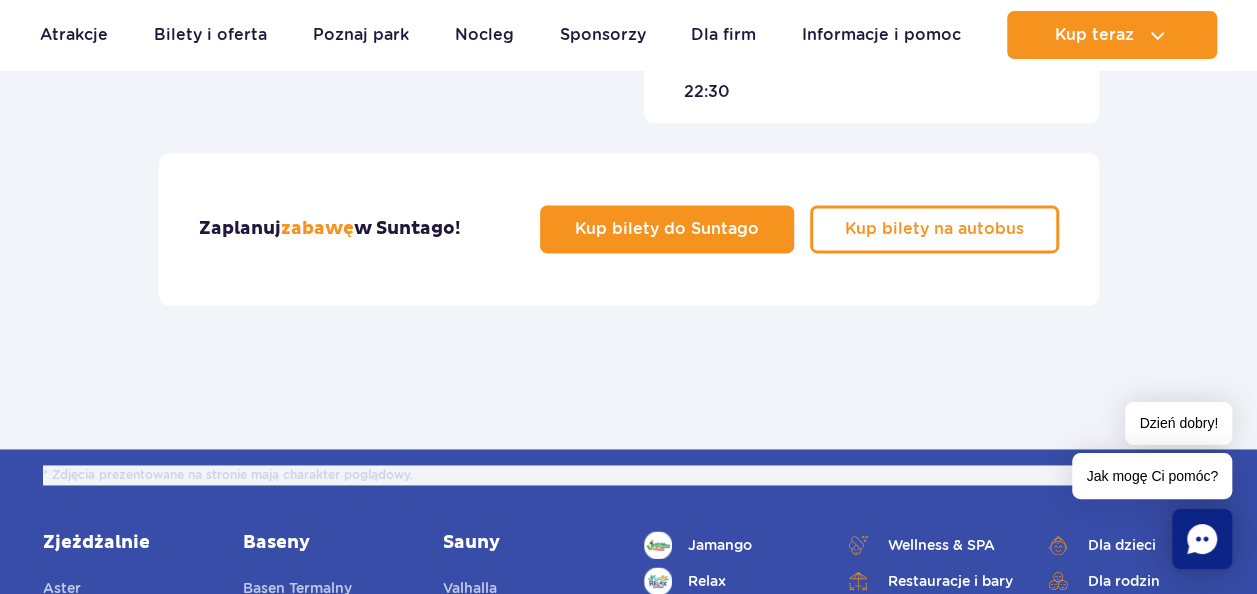 scroll, scrollTop: 1232, scrollLeft: 0, axis: vertical 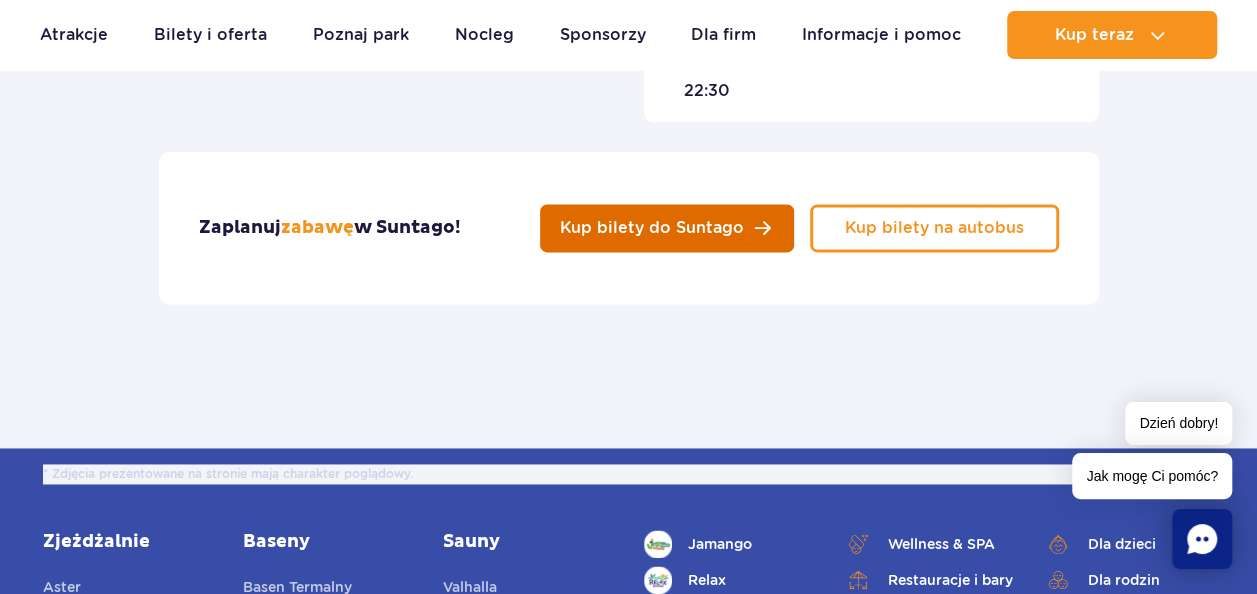 click on "Kup bilety do Suntago" at bounding box center (667, 228) 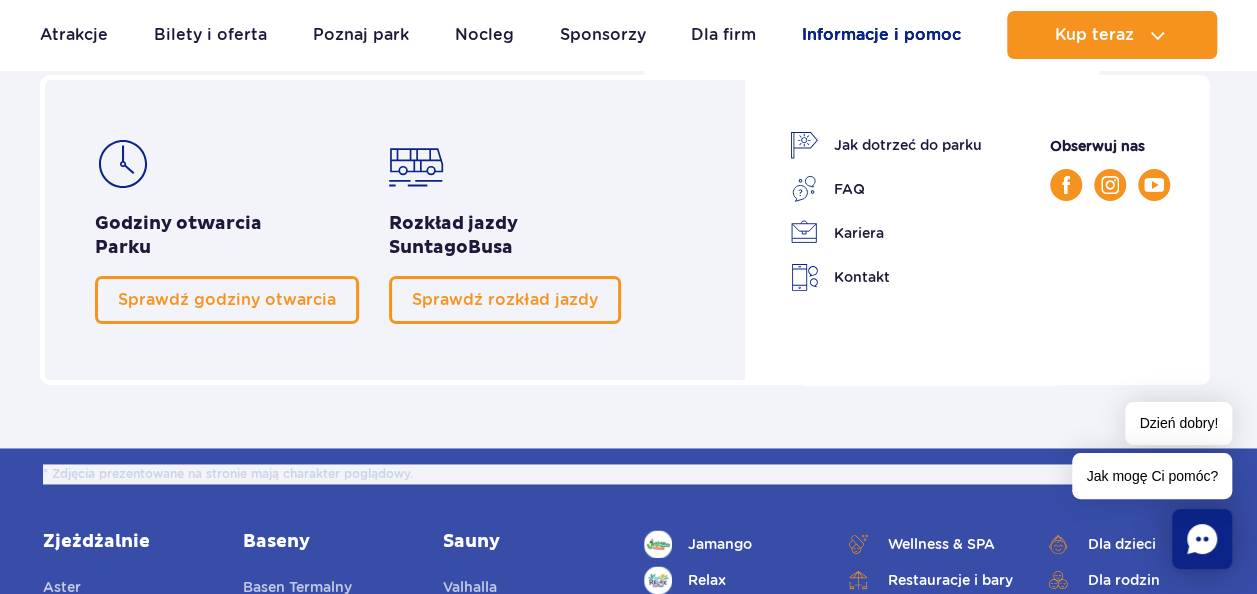 click on "Informacje i pomoc" at bounding box center (881, 35) 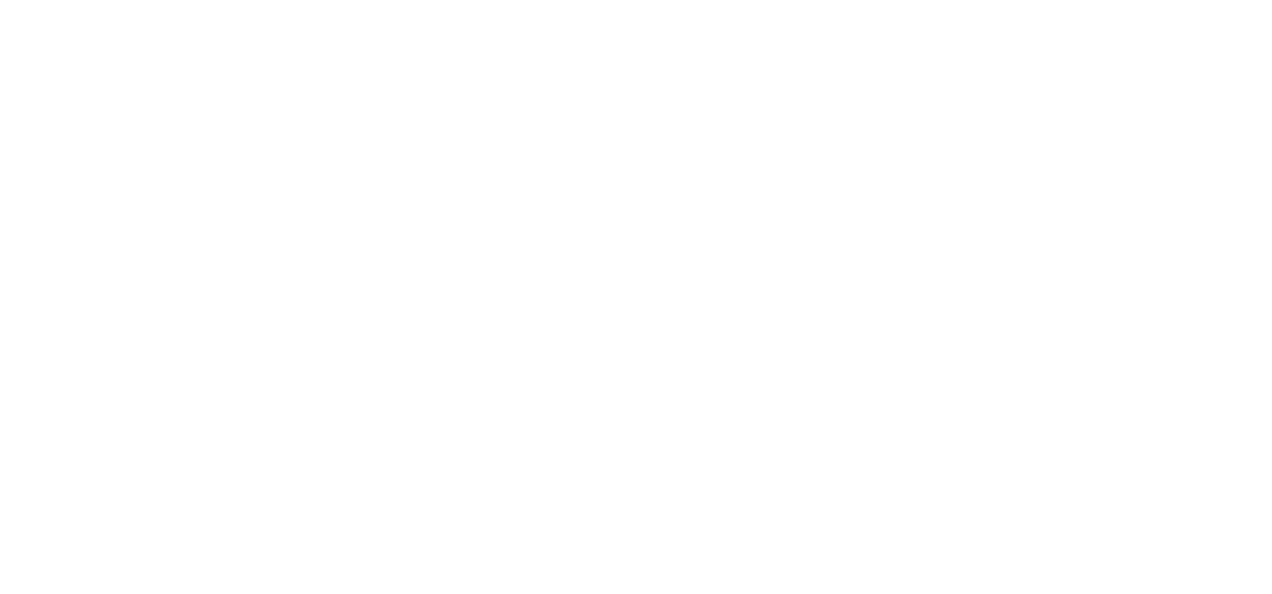 scroll, scrollTop: 0, scrollLeft: 0, axis: both 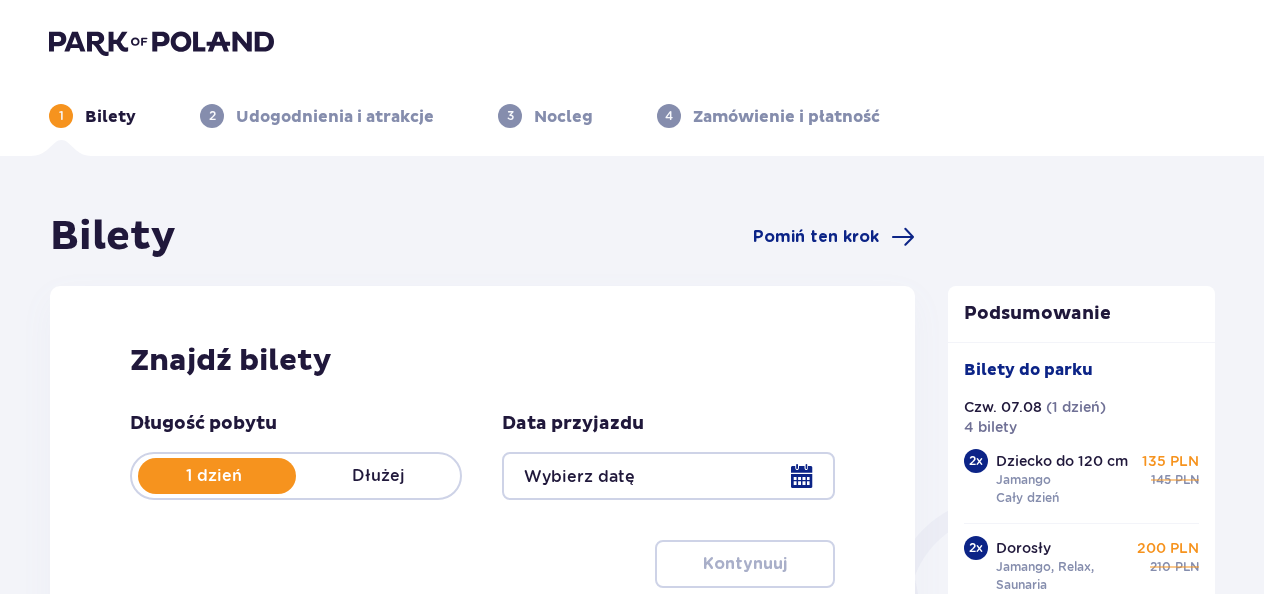 type on "07.08.25" 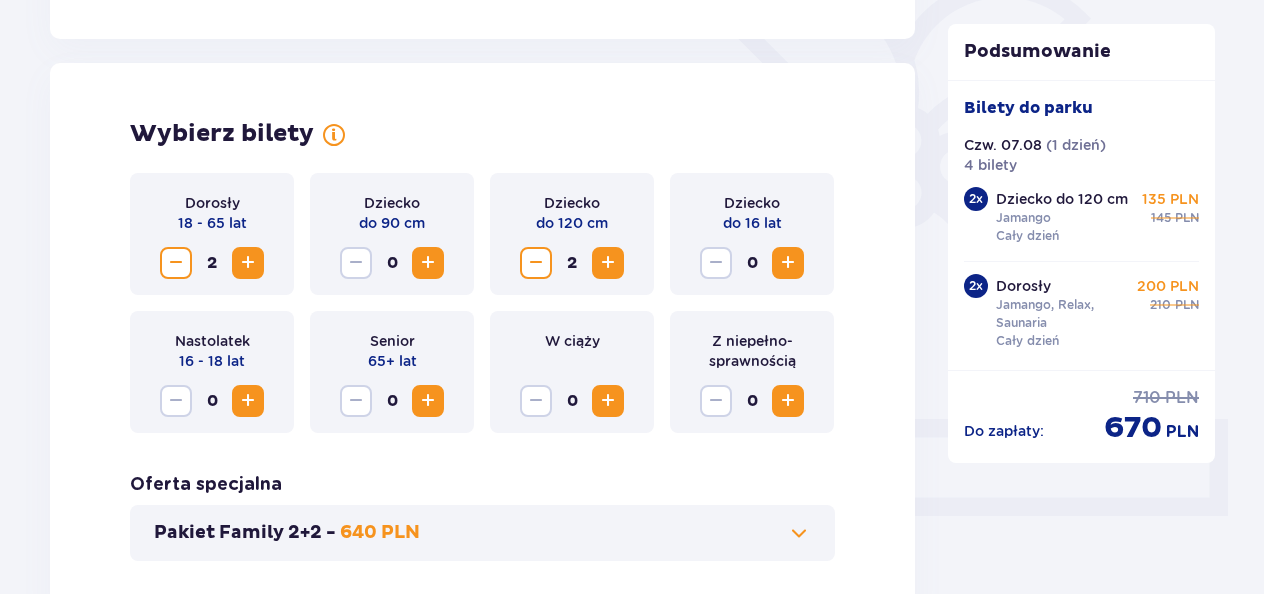 scroll, scrollTop: 516, scrollLeft: 0, axis: vertical 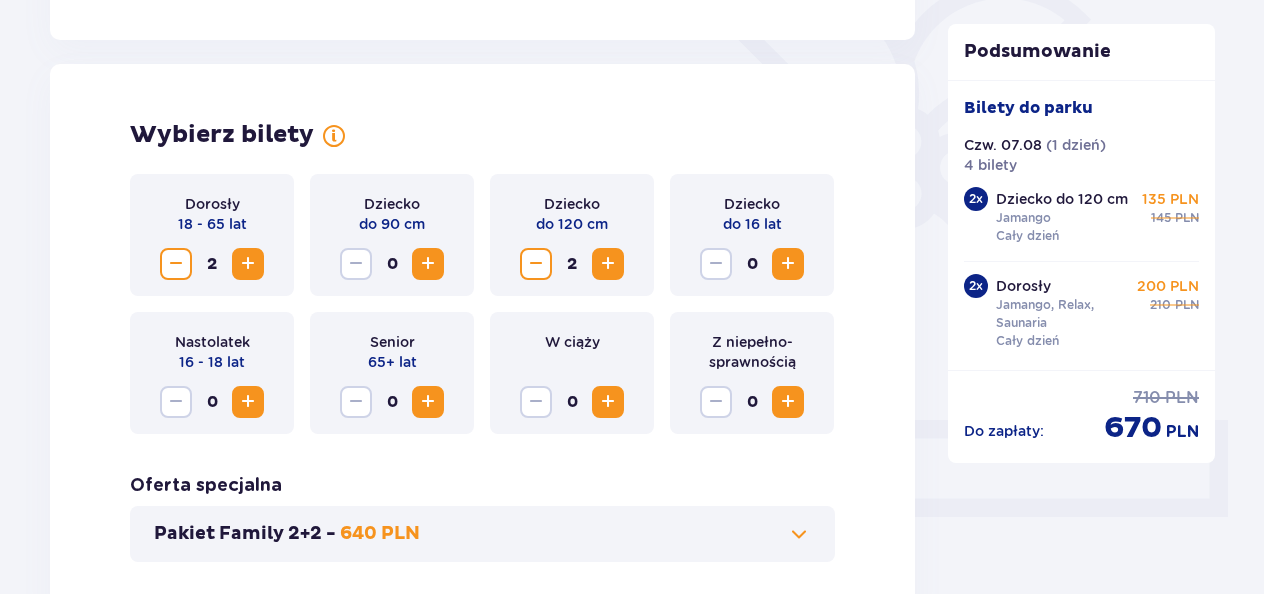 click at bounding box center [536, 264] 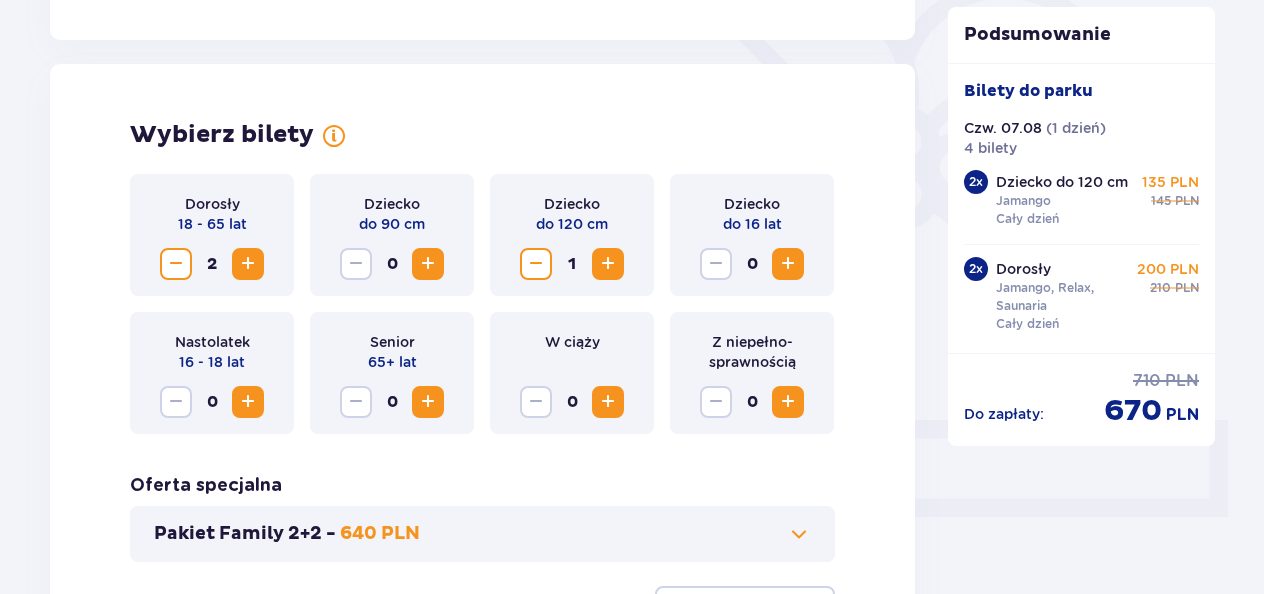 click at bounding box center [536, 264] 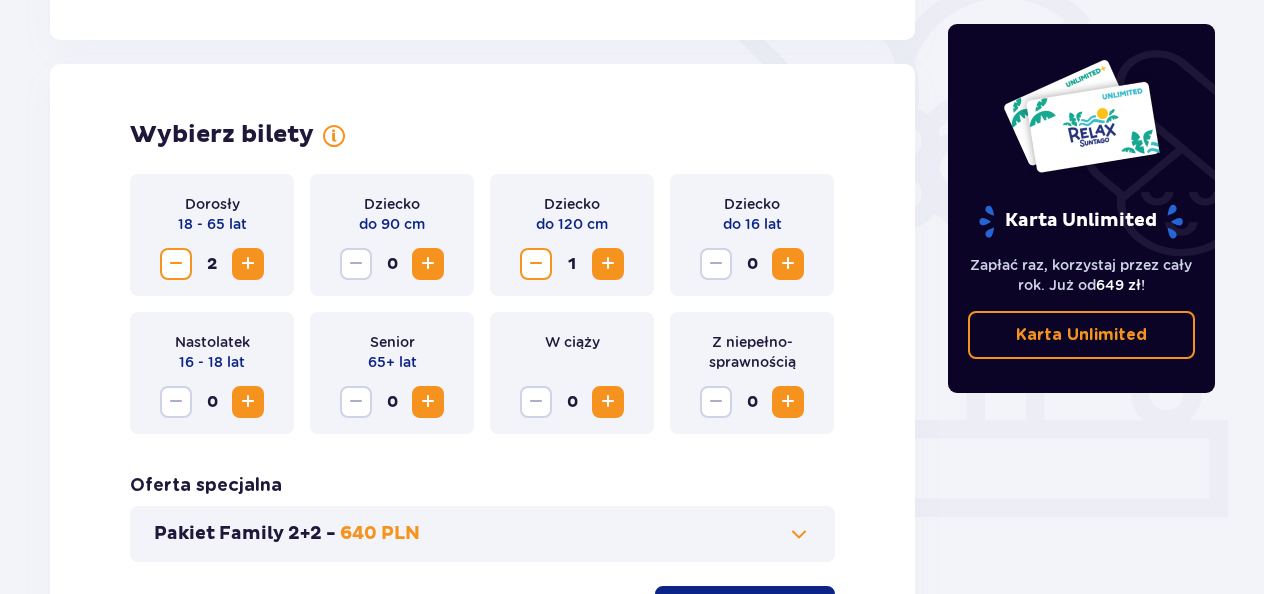 click at bounding box center [536, 264] 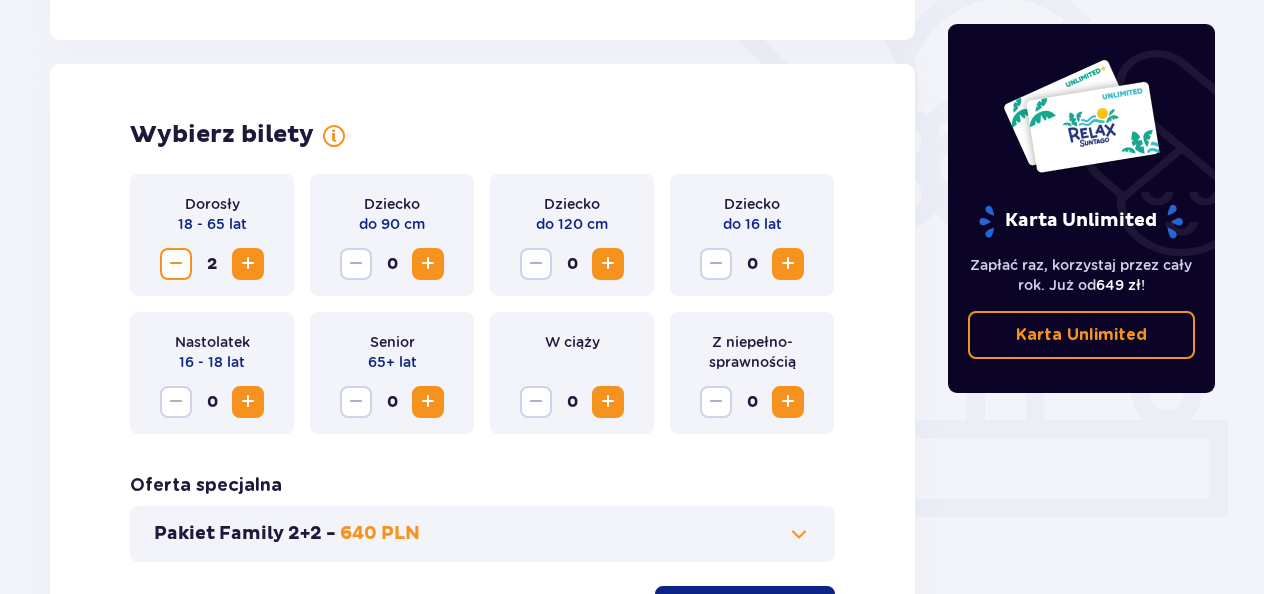 scroll, scrollTop: 687, scrollLeft: 0, axis: vertical 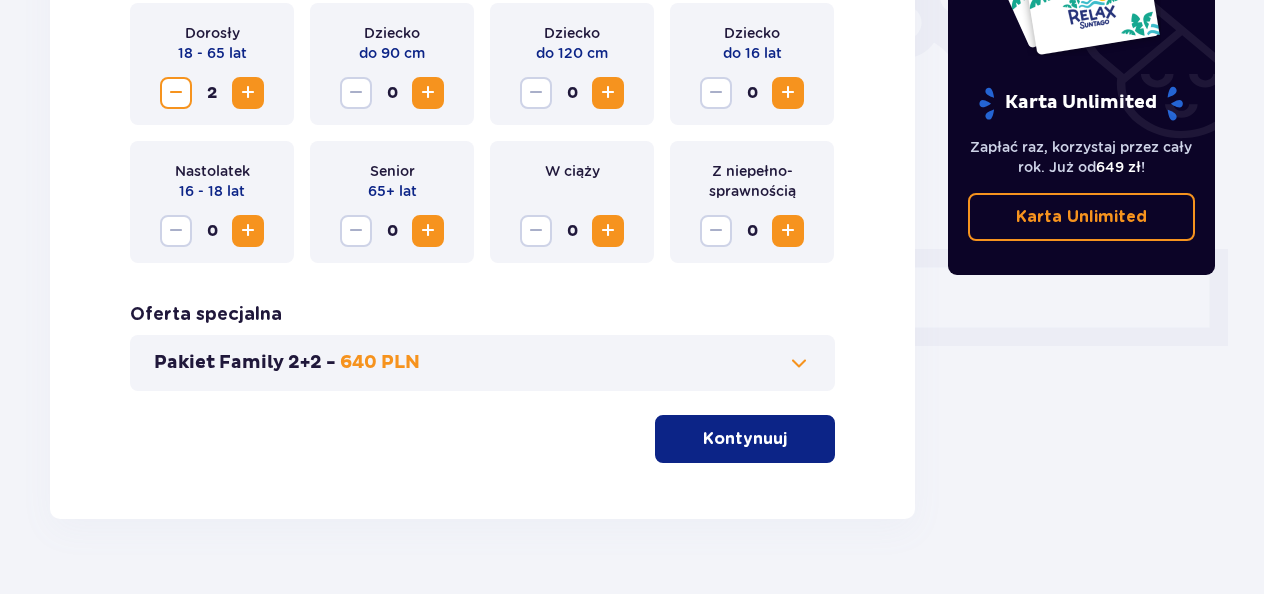 click on "Kontynuuj" at bounding box center [745, 439] 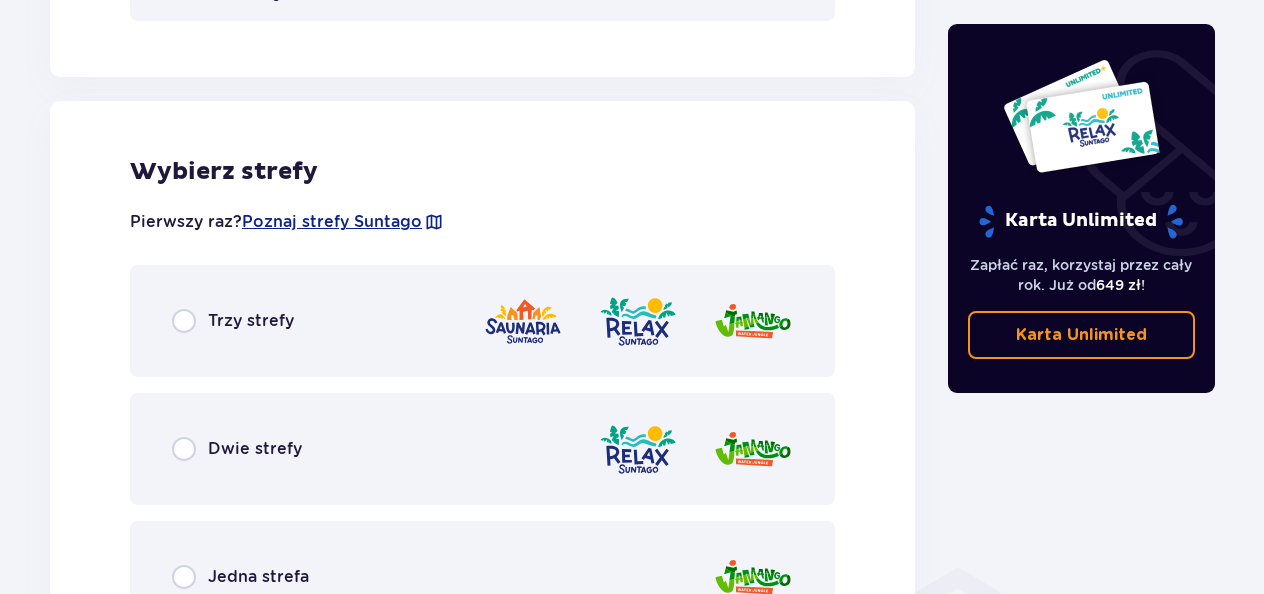 scroll, scrollTop: 1110, scrollLeft: 0, axis: vertical 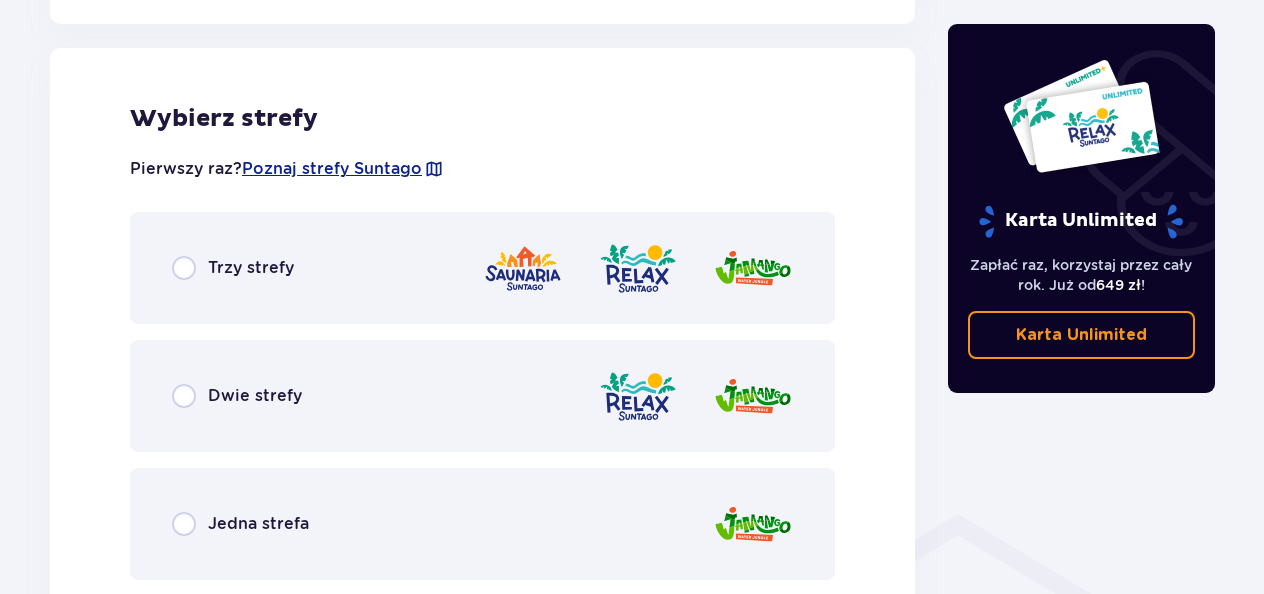 click on "Trzy strefy" at bounding box center (482, 268) 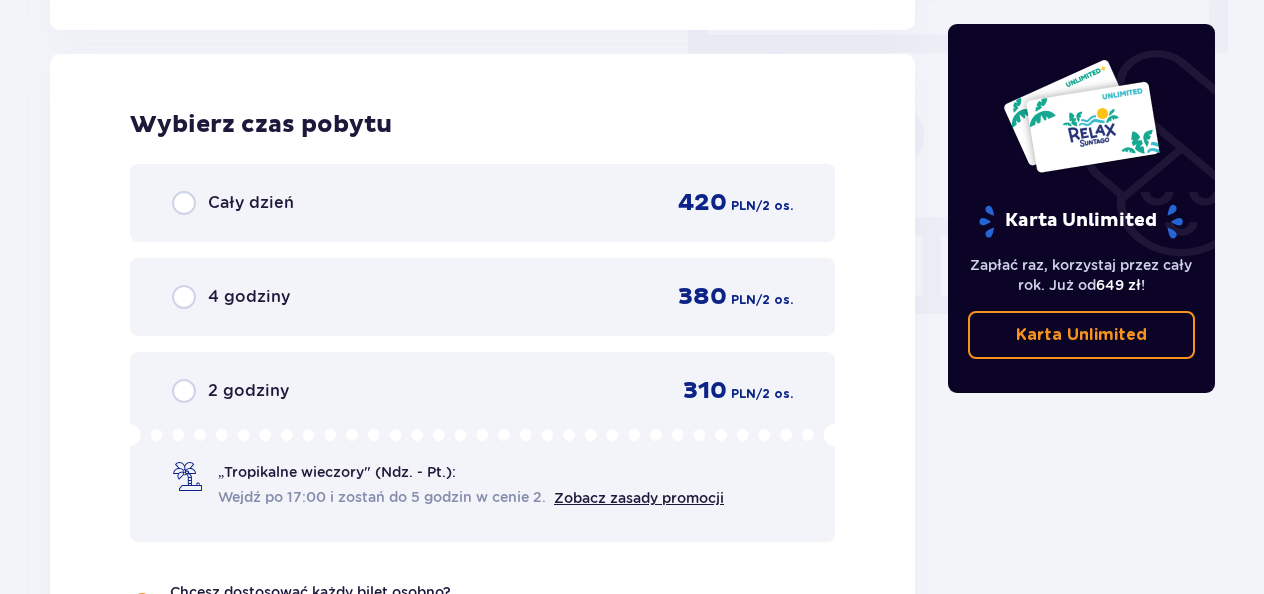 scroll, scrollTop: 1806, scrollLeft: 0, axis: vertical 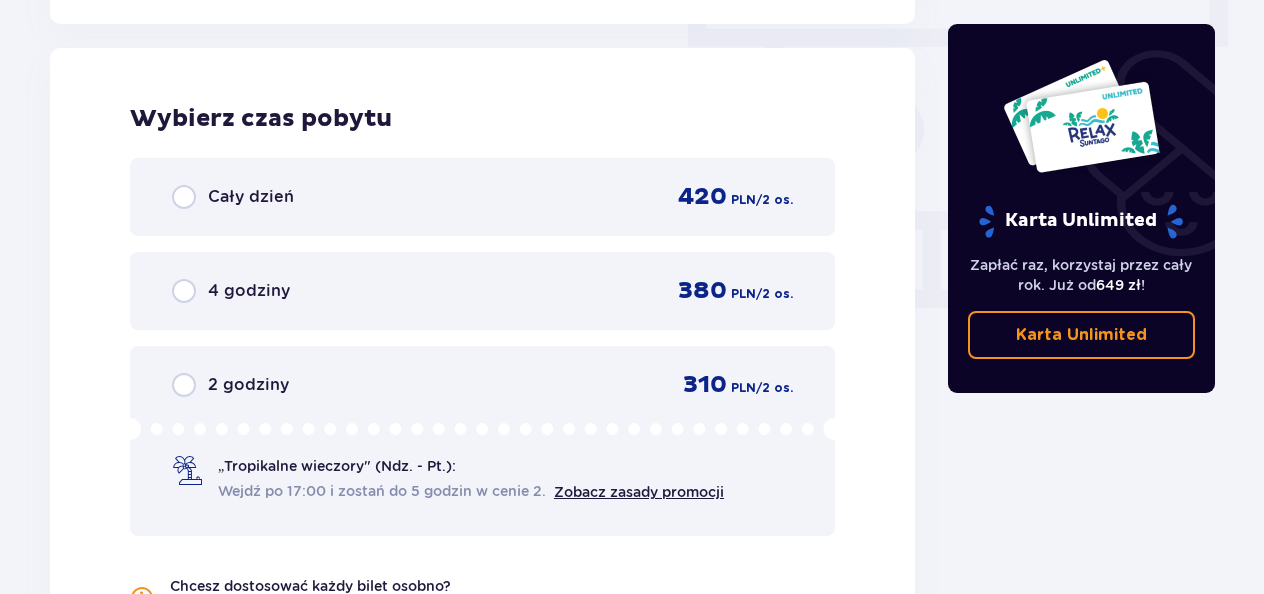 click on "Cały dzień   420 PLN / 2 os." at bounding box center (482, 197) 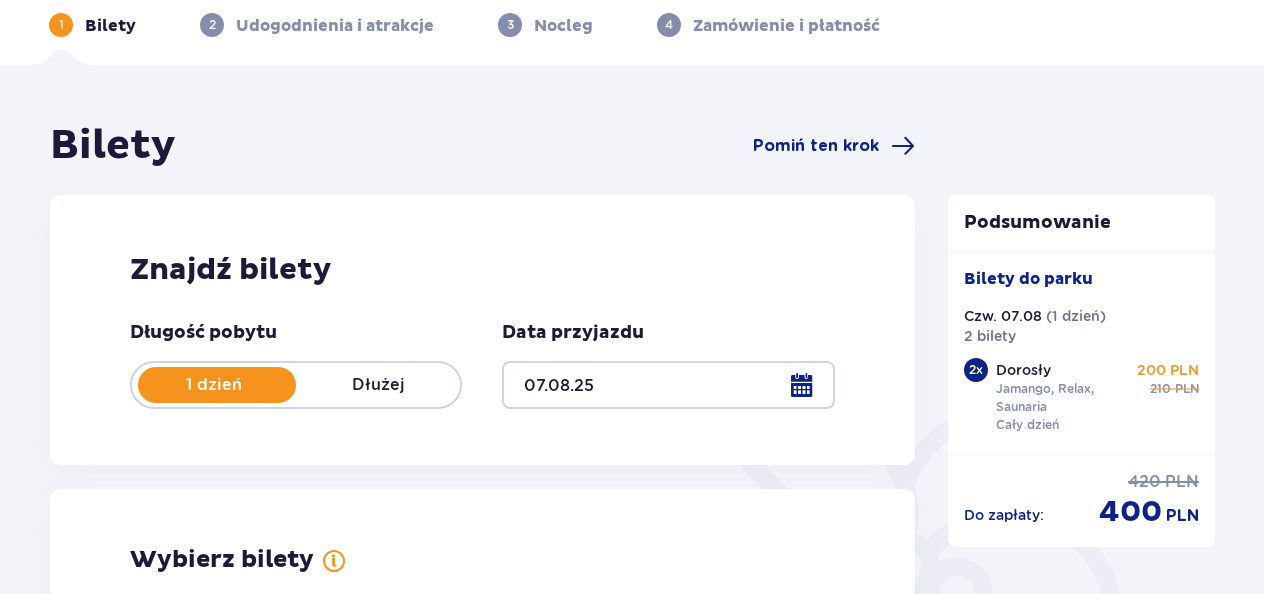 scroll, scrollTop: 0, scrollLeft: 0, axis: both 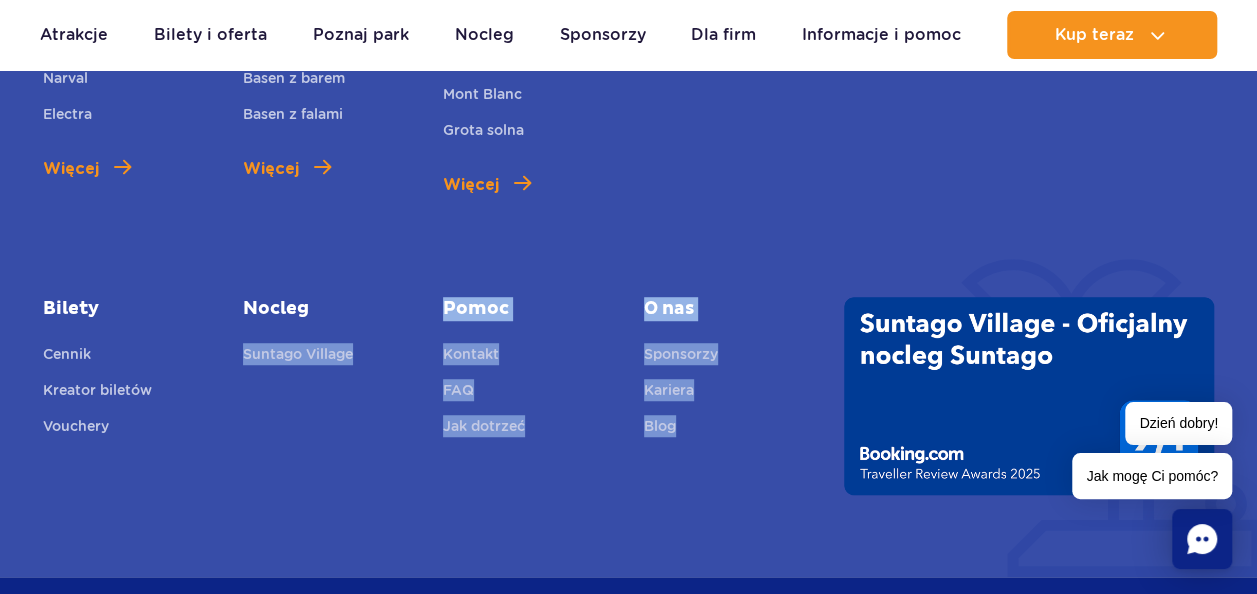 drag, startPoint x: 728, startPoint y: 410, endPoint x: 351, endPoint y: 265, distance: 403.92325 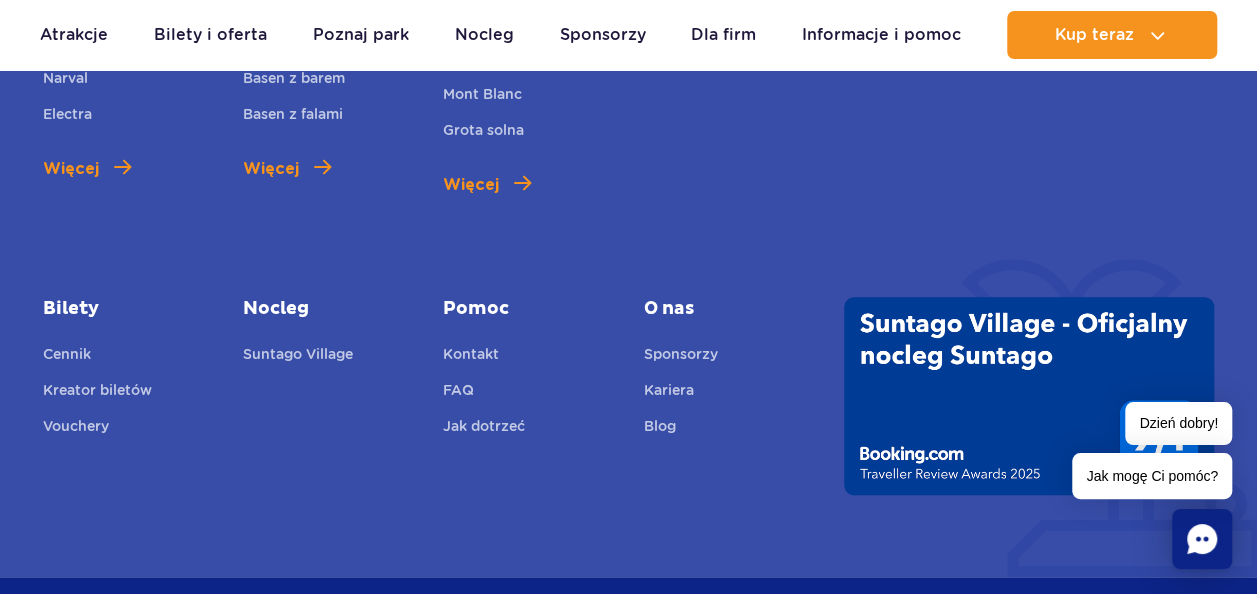 drag, startPoint x: 351, startPoint y: 265, endPoint x: 634, endPoint y: 185, distance: 294.09012 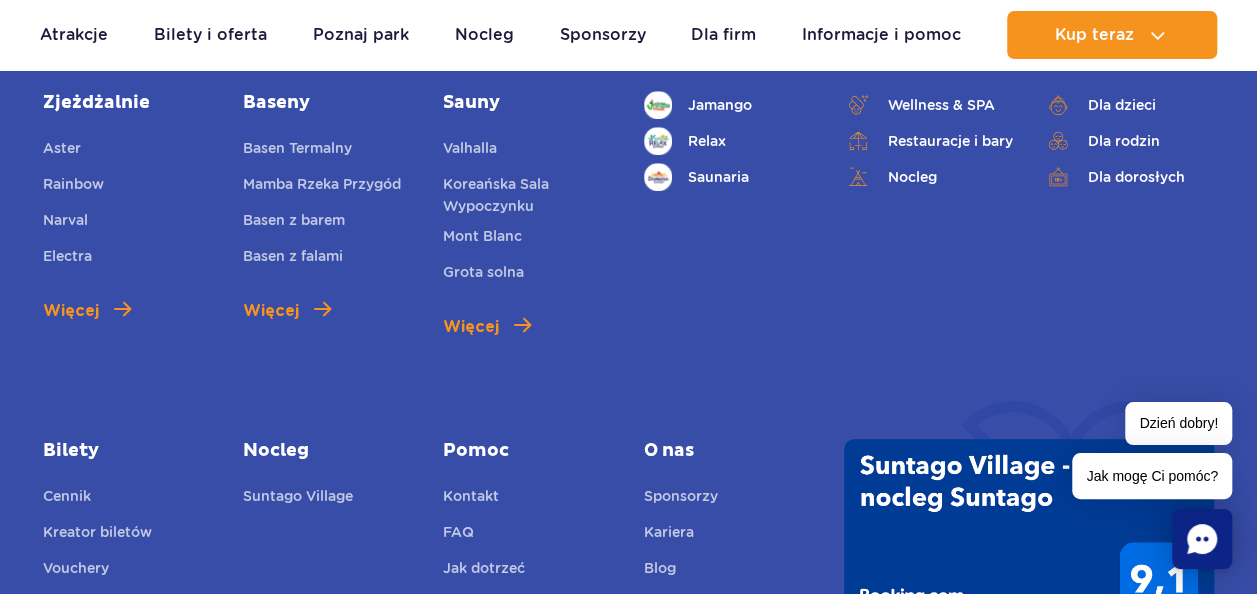 scroll, scrollTop: 4172, scrollLeft: 0, axis: vertical 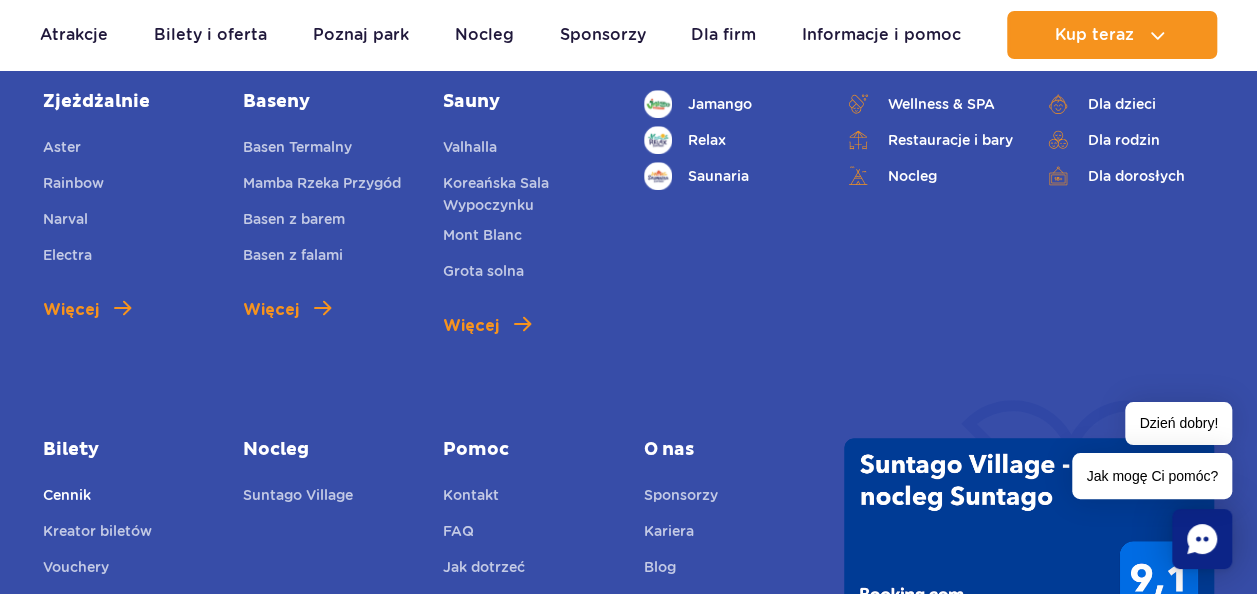 click on "Cennik" at bounding box center (67, 498) 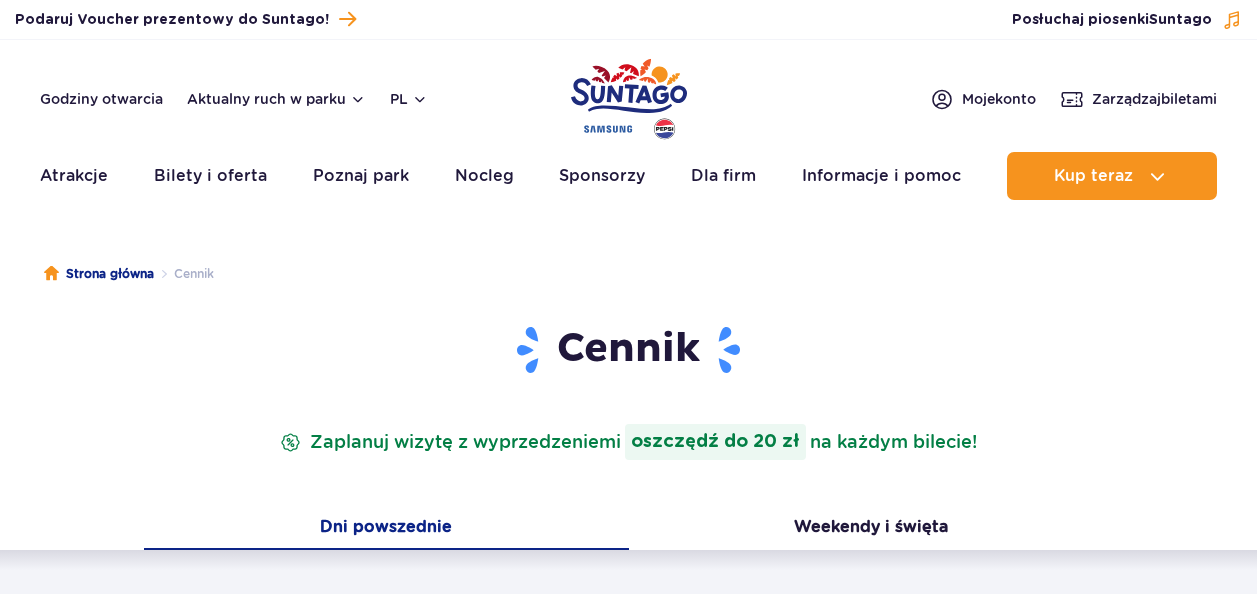 scroll, scrollTop: 0, scrollLeft: 0, axis: both 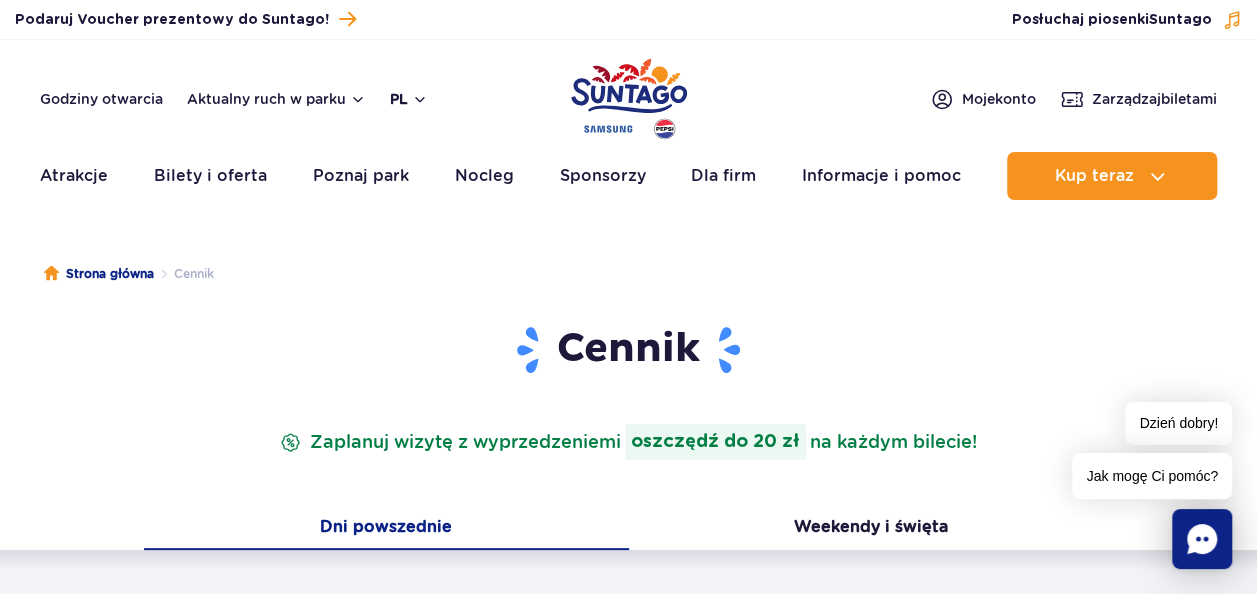 drag, startPoint x: 368, startPoint y: 172, endPoint x: 415, endPoint y: 105, distance: 81.84131 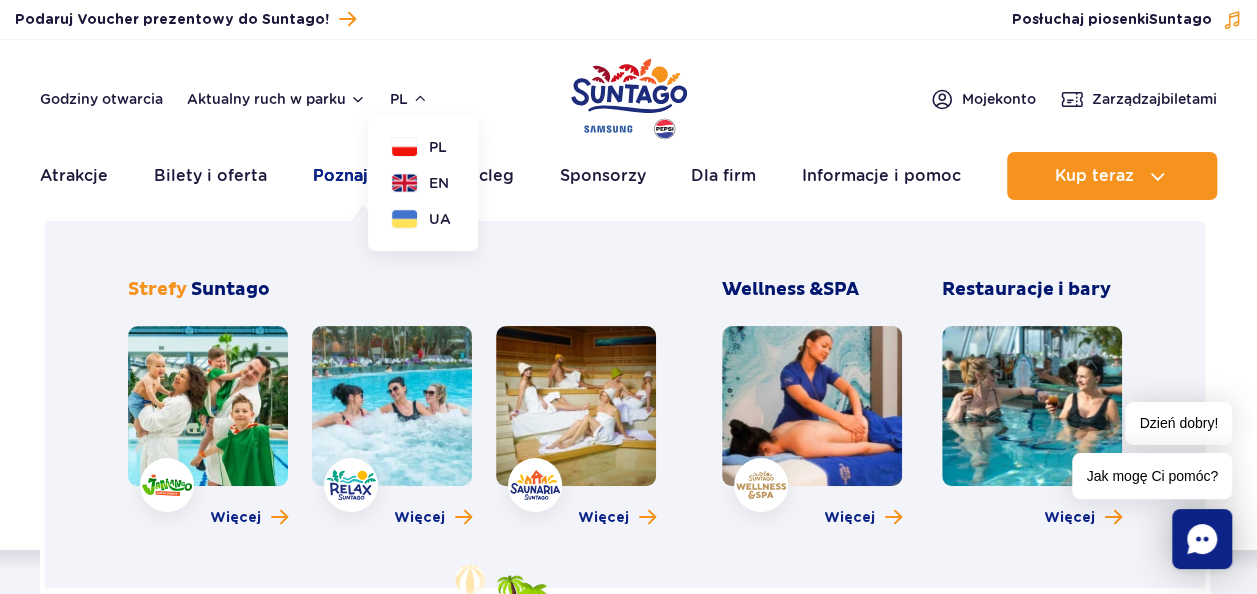 click on "Poznaj park" at bounding box center (361, 176) 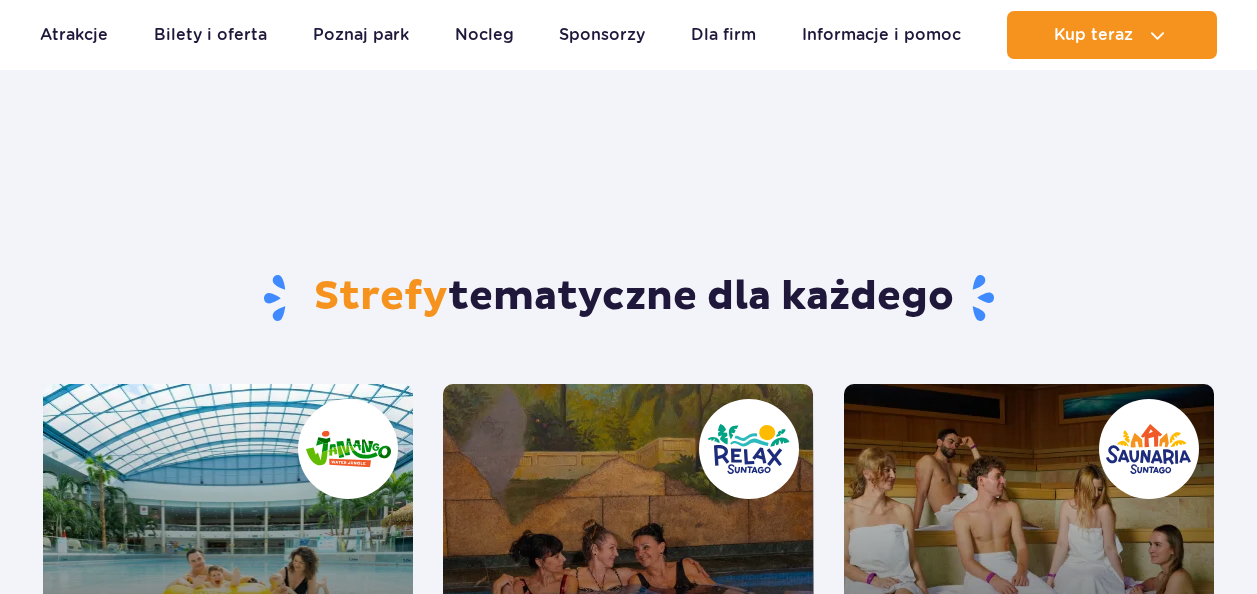 scroll, scrollTop: 434, scrollLeft: 0, axis: vertical 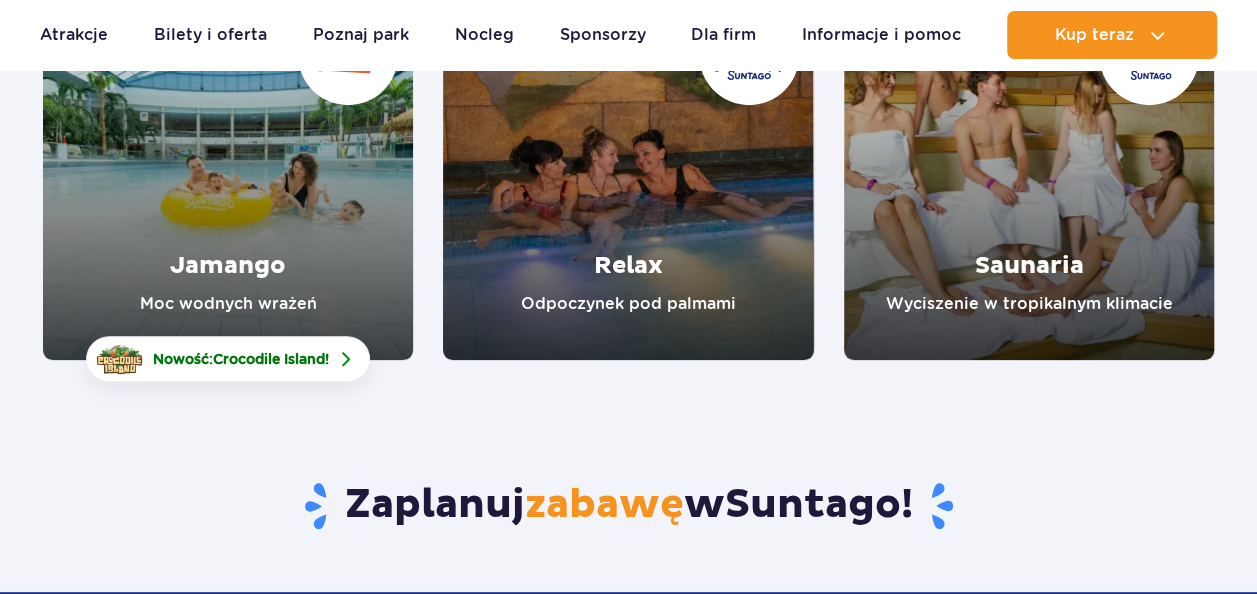 click at bounding box center [228, 175] 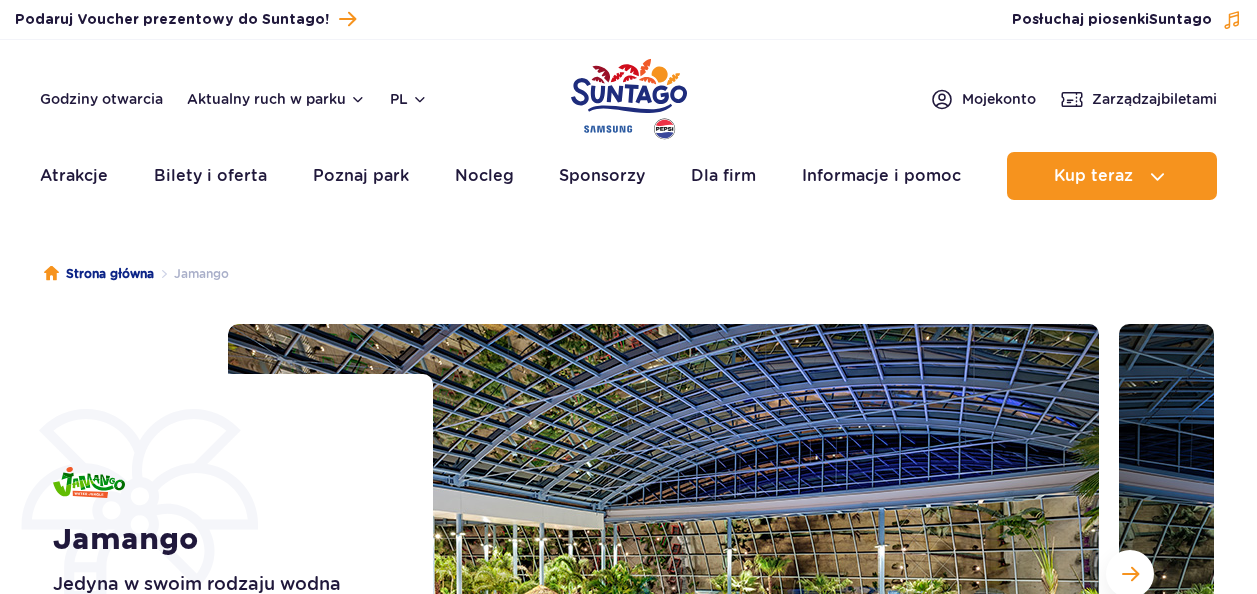 scroll, scrollTop: 0, scrollLeft: 0, axis: both 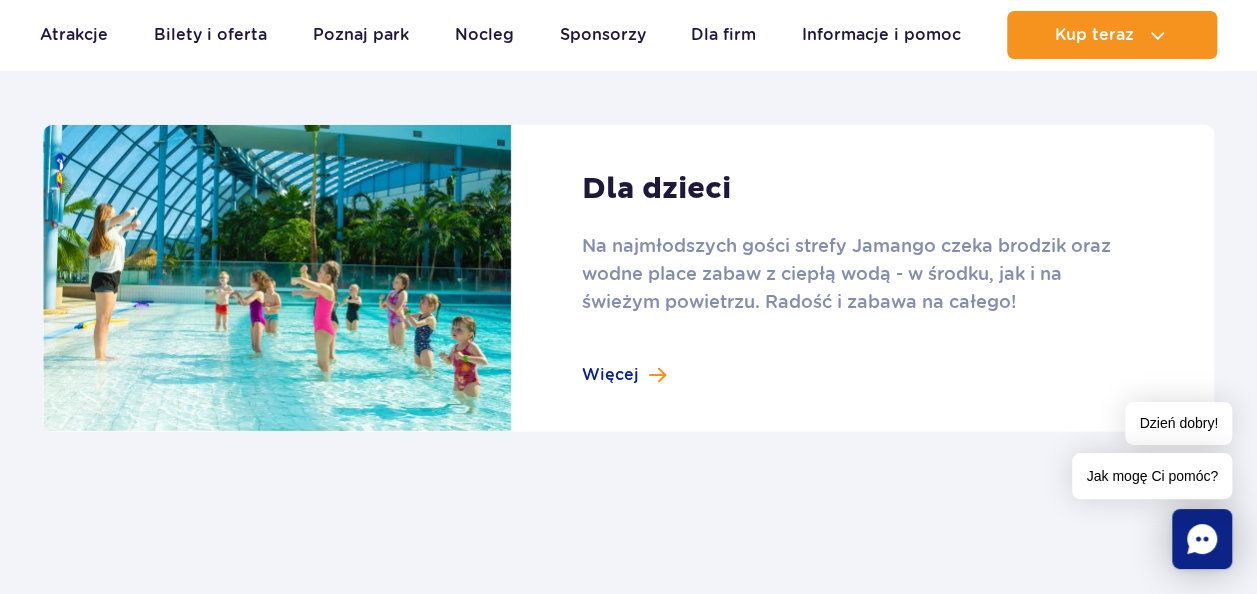 click at bounding box center [628, 279] 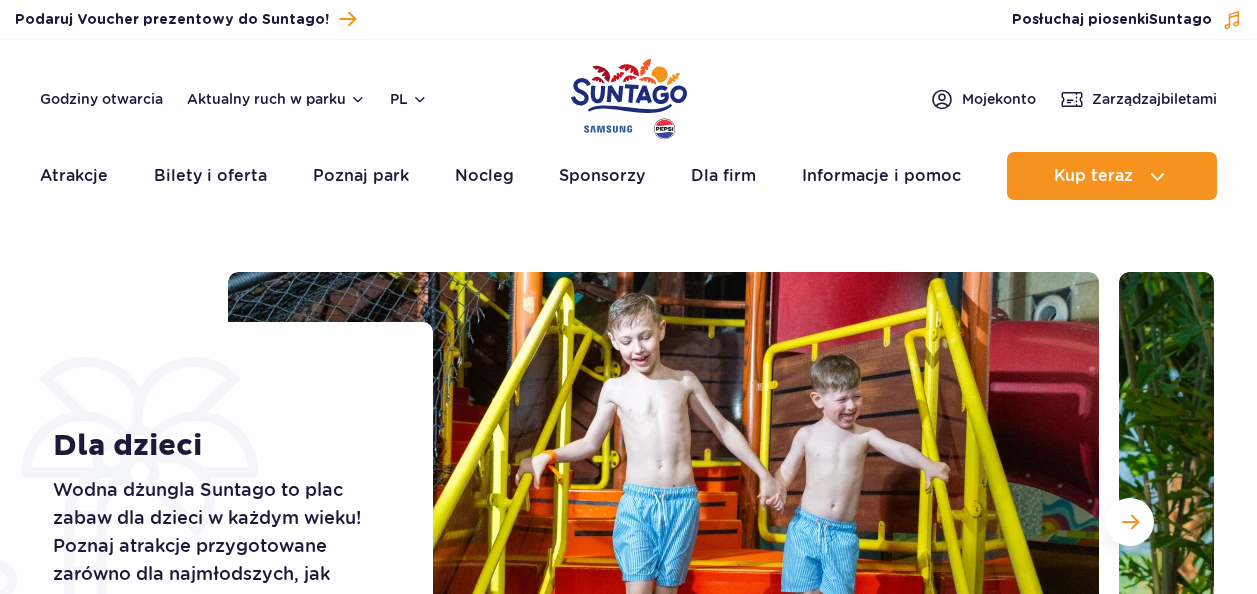 scroll, scrollTop: 0, scrollLeft: 0, axis: both 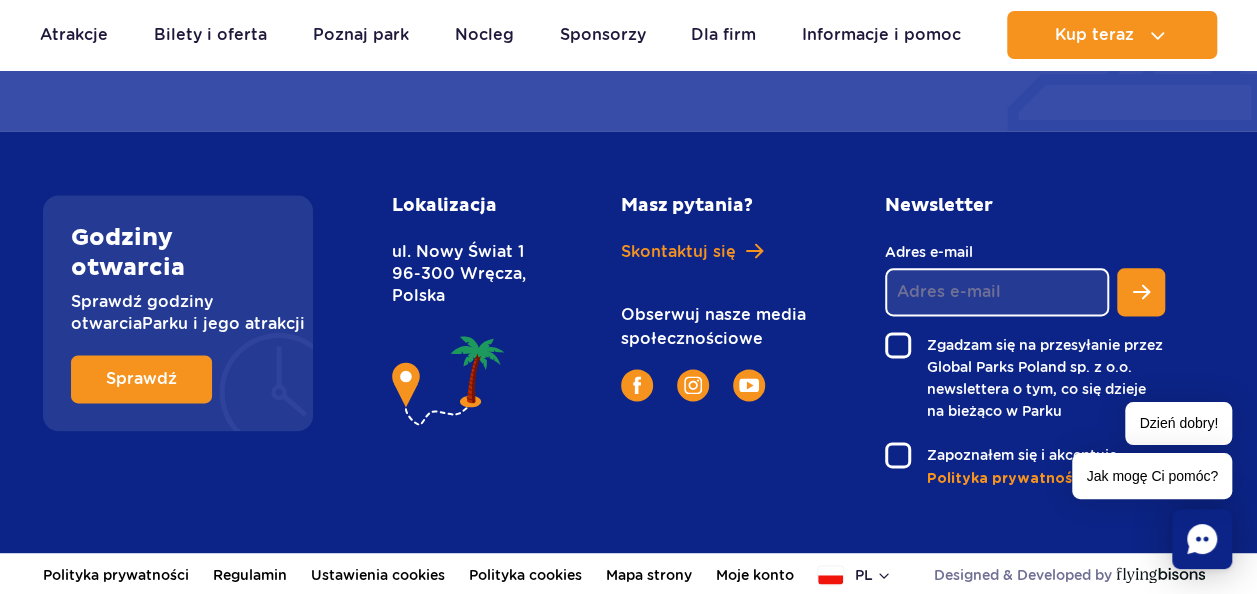 drag, startPoint x: 538, startPoint y: 536, endPoint x: 398, endPoint y: 415, distance: 185.04324 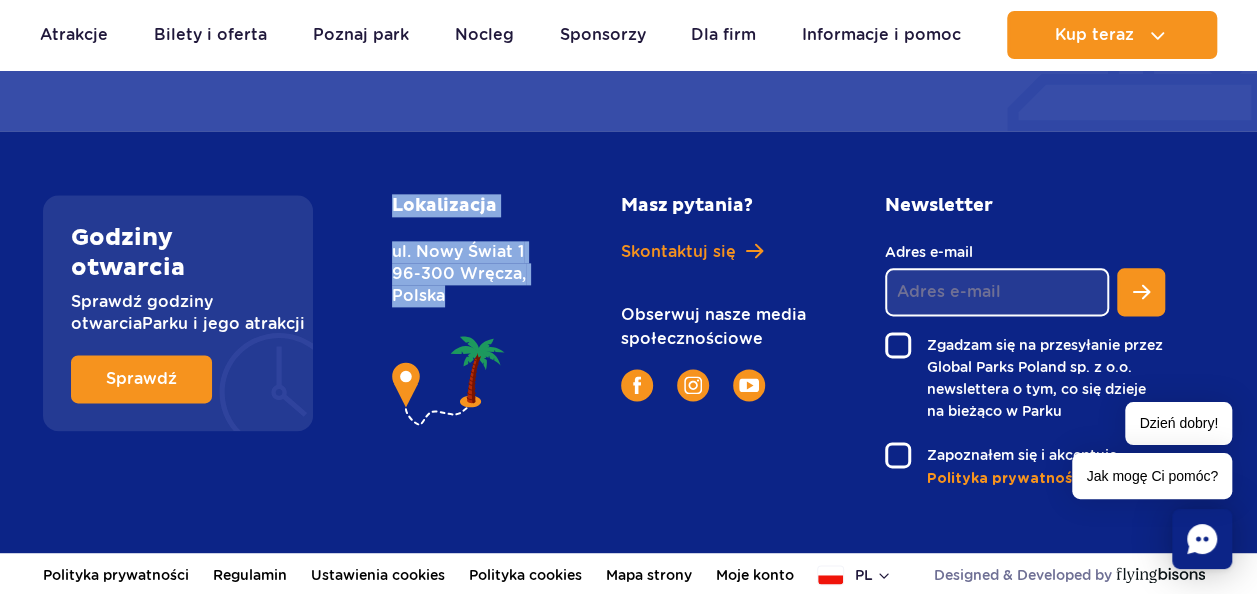 drag, startPoint x: 492, startPoint y: 438, endPoint x: 392, endPoint y: 125, distance: 328.58636 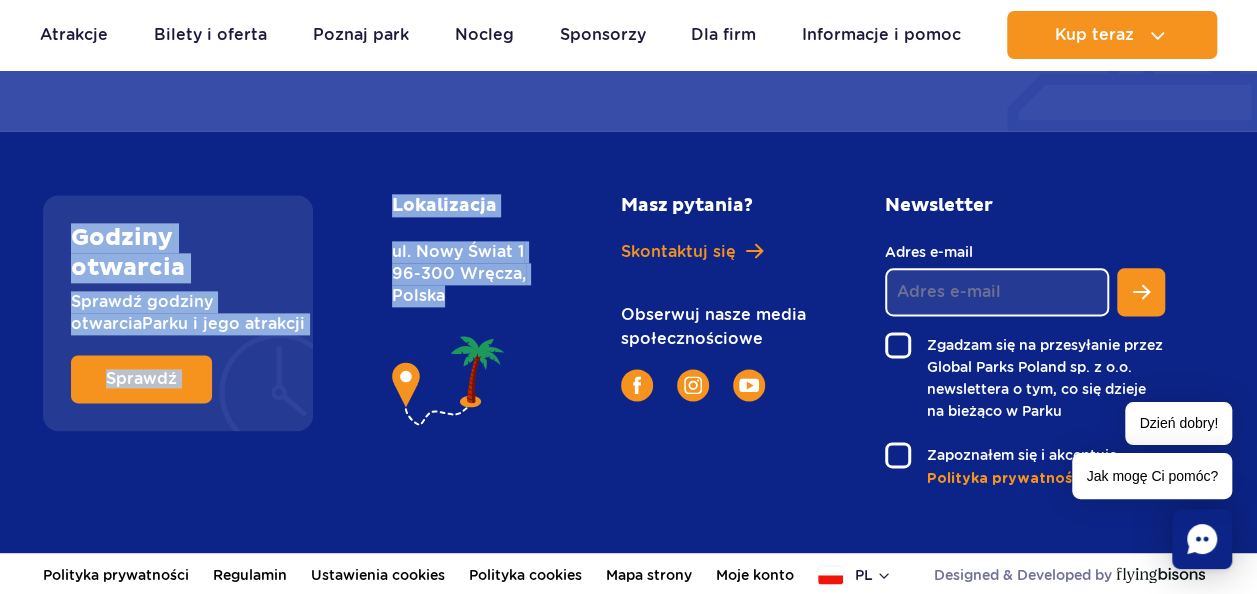 drag, startPoint x: 392, startPoint y: 125, endPoint x: 350, endPoint y: 223, distance: 106.62083 